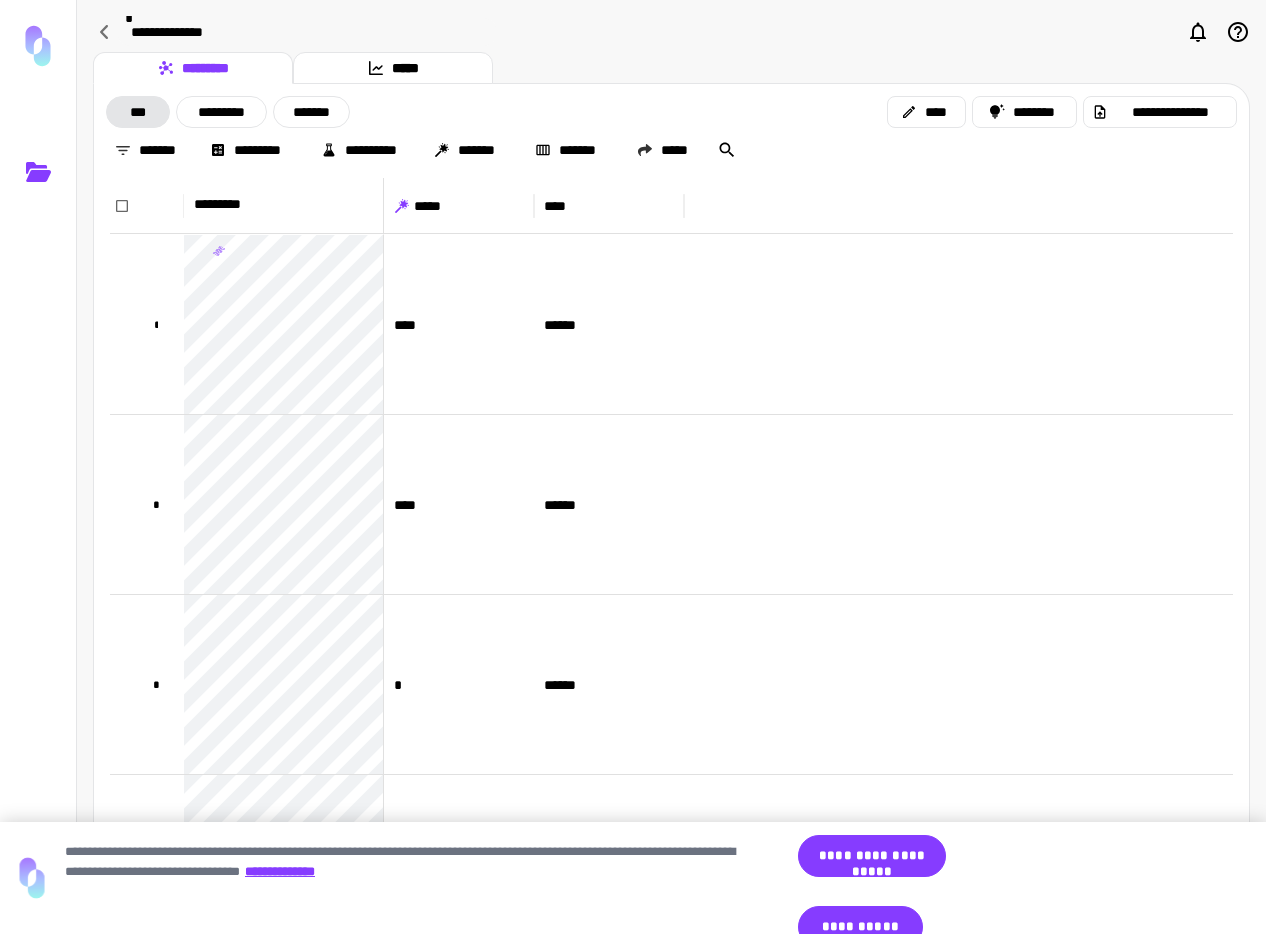 scroll, scrollTop: 0, scrollLeft: 0, axis: both 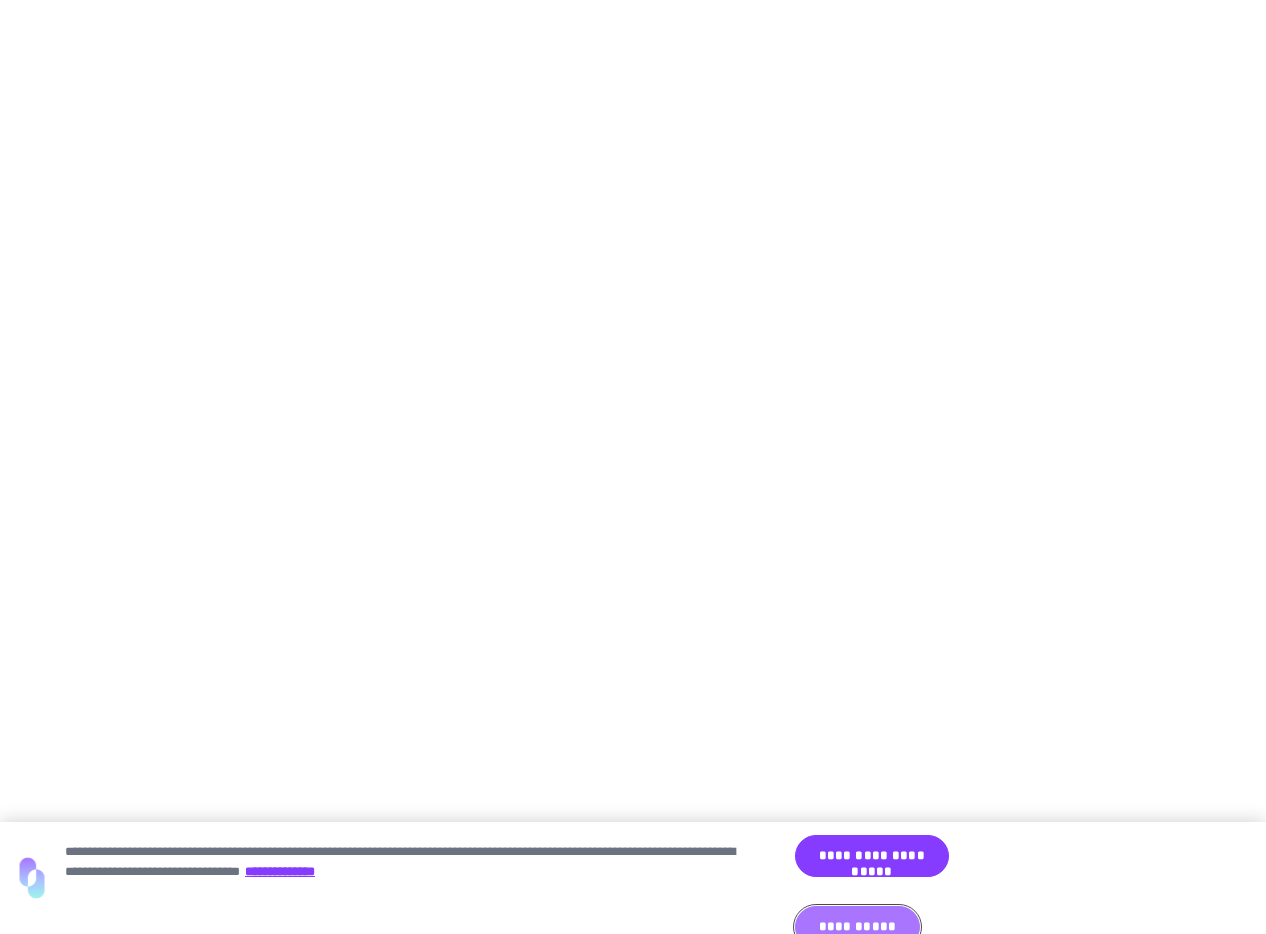 click on "**********" at bounding box center [857, 927] 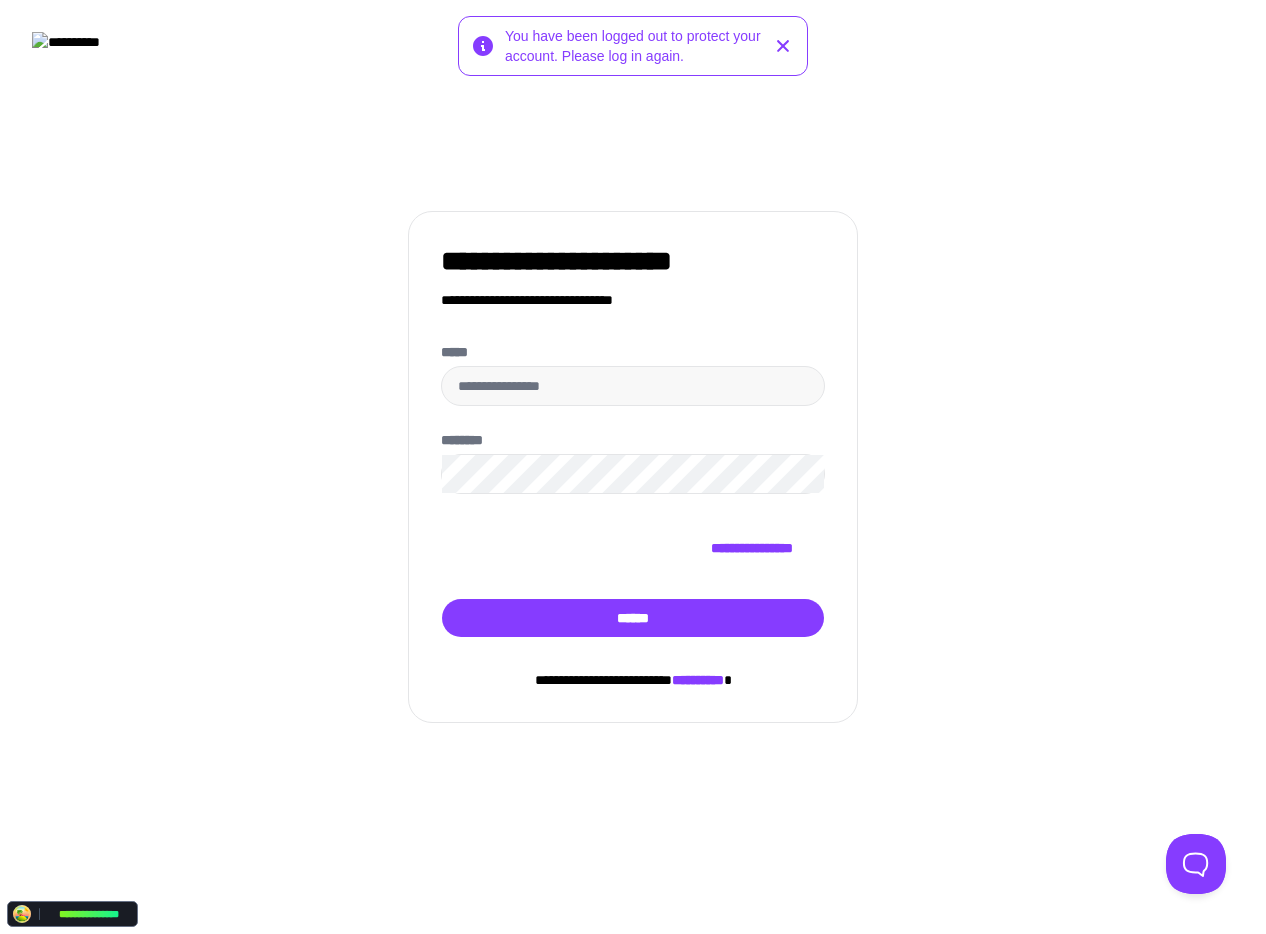 scroll, scrollTop: 0, scrollLeft: 0, axis: both 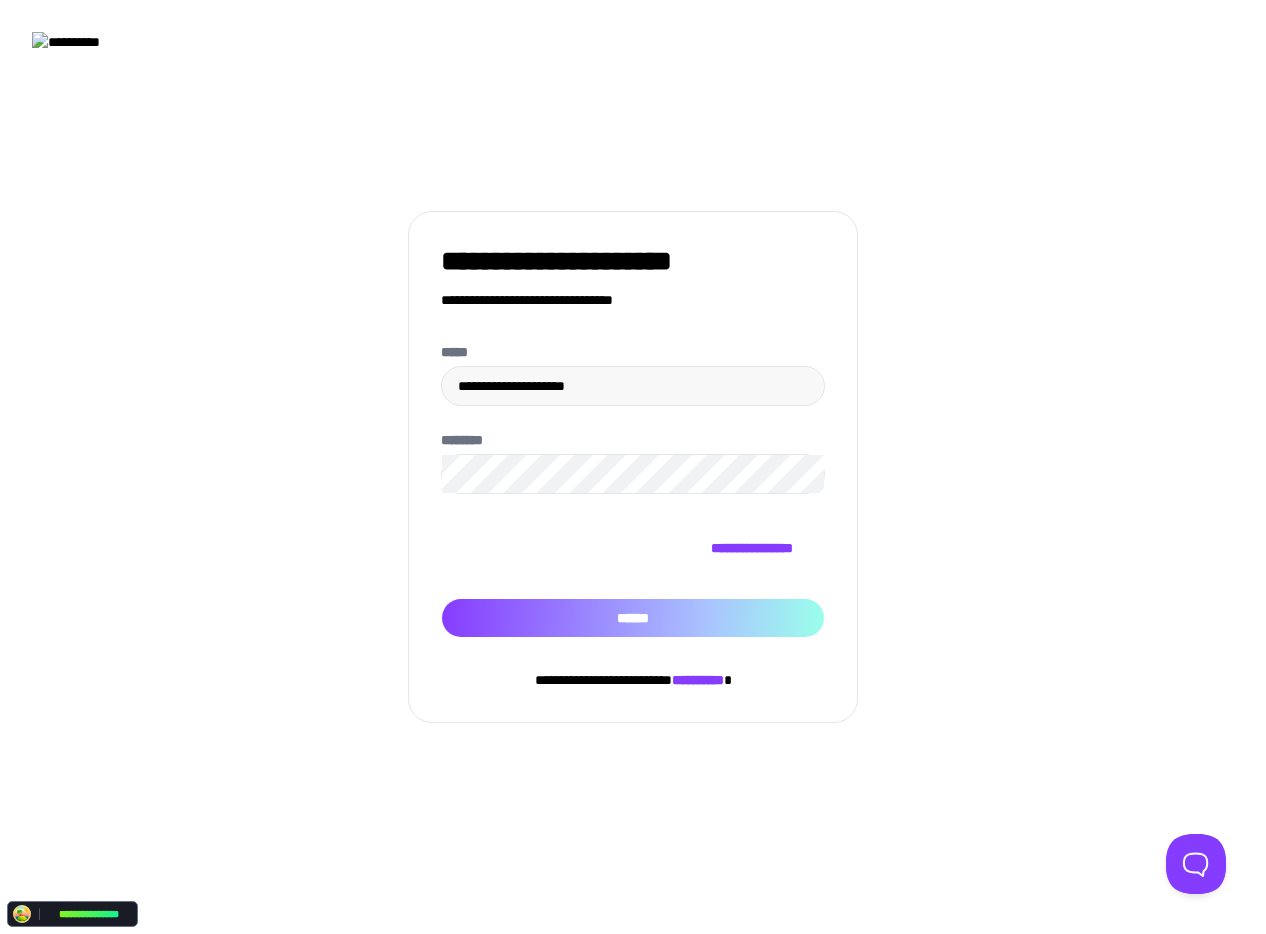 click on "******" at bounding box center (633, 618) 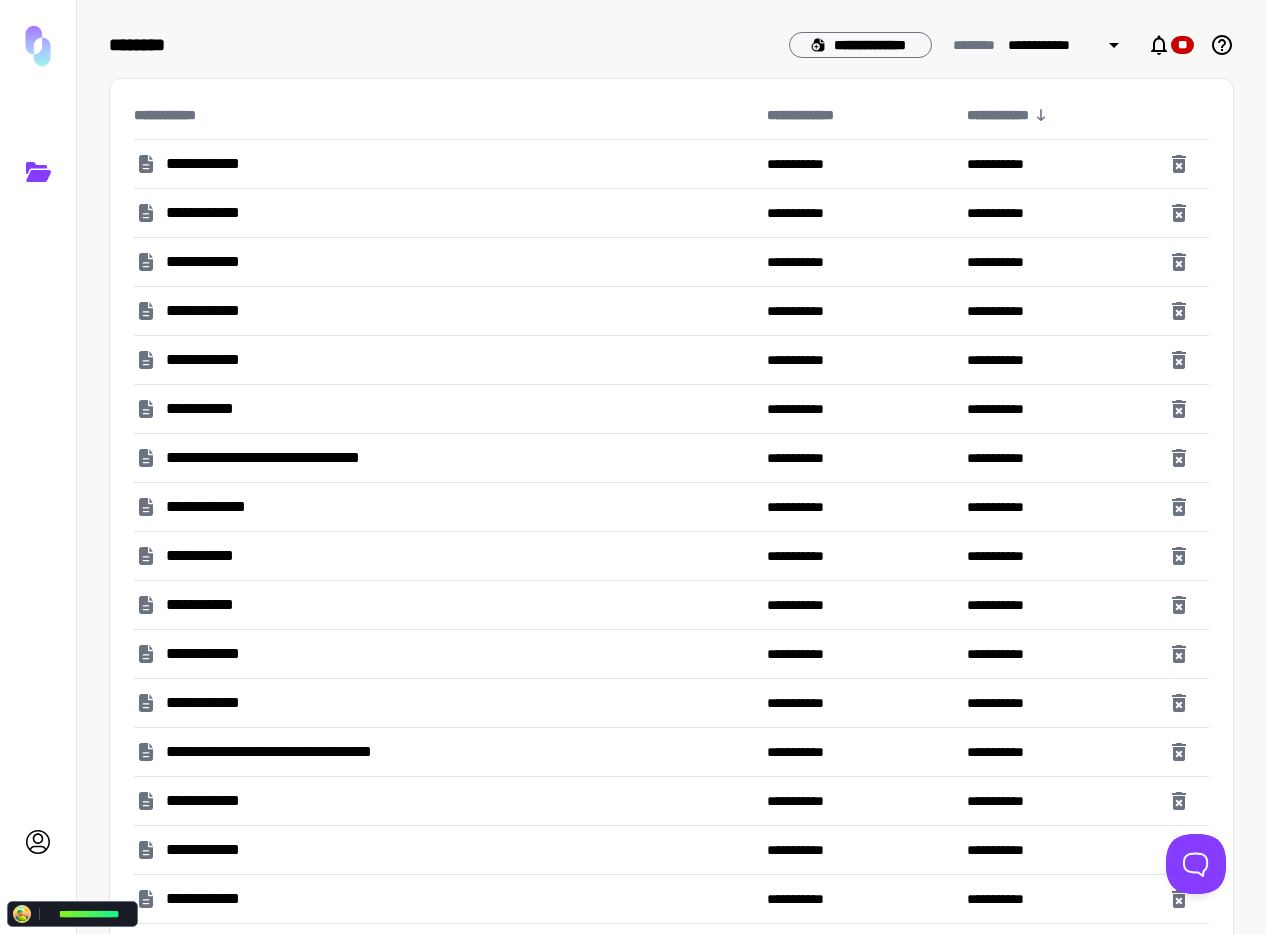 click on "**********" at bounding box center [214, 164] 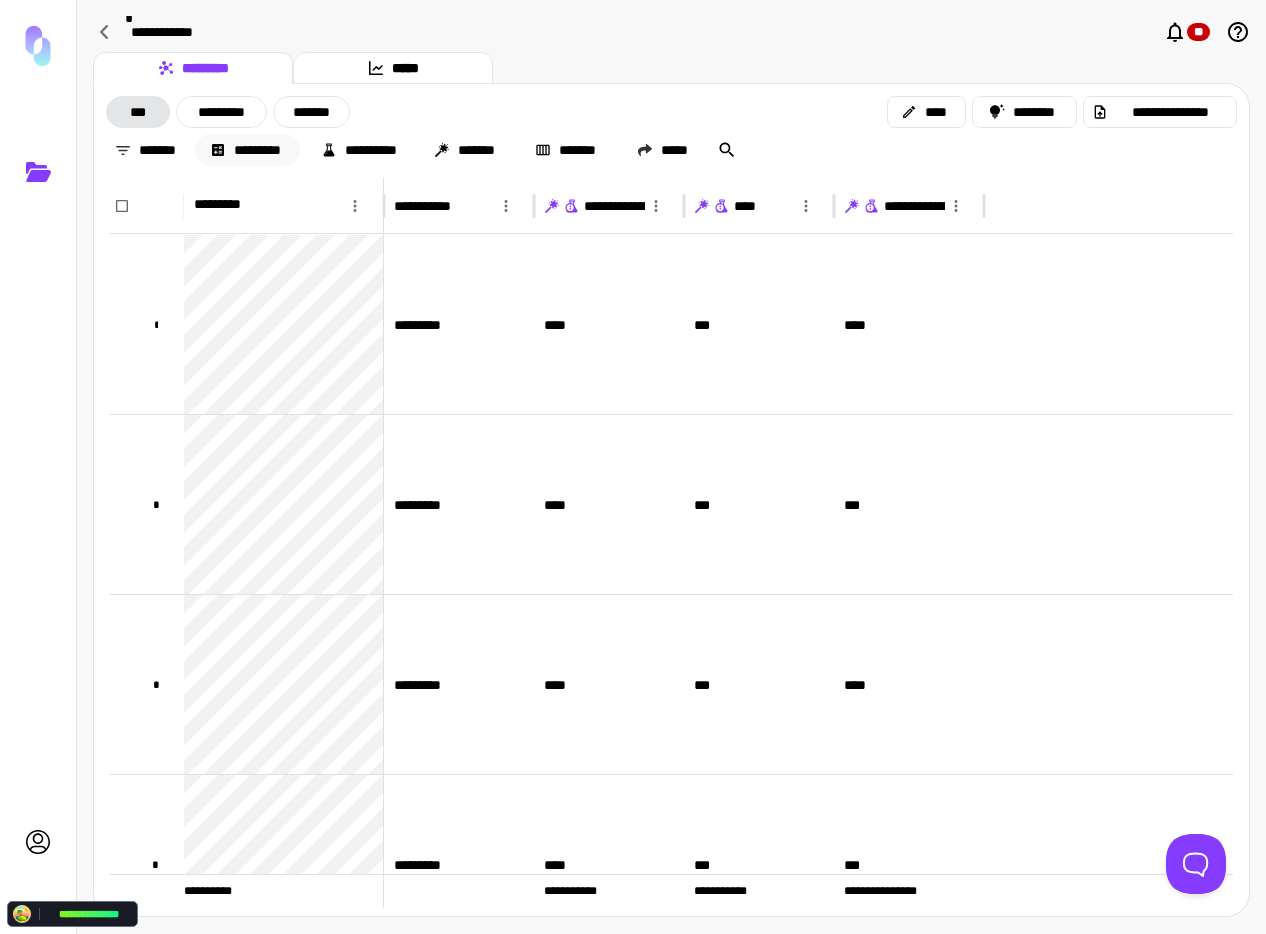 click on "*********" at bounding box center (247, 150) 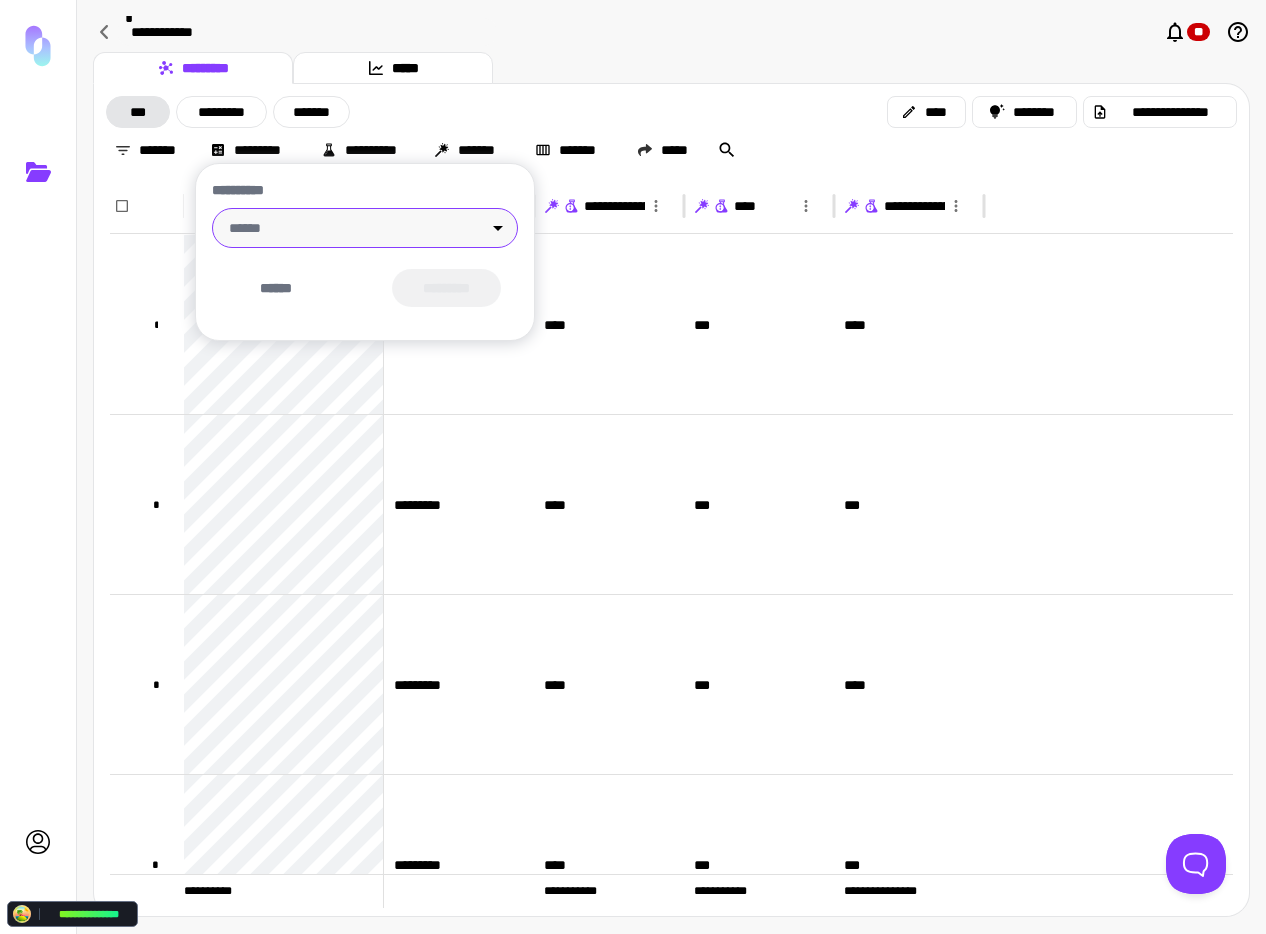 click on "[FIRST] [LAST] [STREET] [CITY], [STATE] [ZIP] [PHONE] [EMAIL] [SSN] [CREDIT_CARD] [DRIVER_LICENSE] [PASSPORT] [BIRTH_DATE] [AGE] [ADDRESS] [POSTAL_CODE] [COORDINATES] [HOME_ADDRESS] [PERSONAL_TIME]" at bounding box center [633, 467] 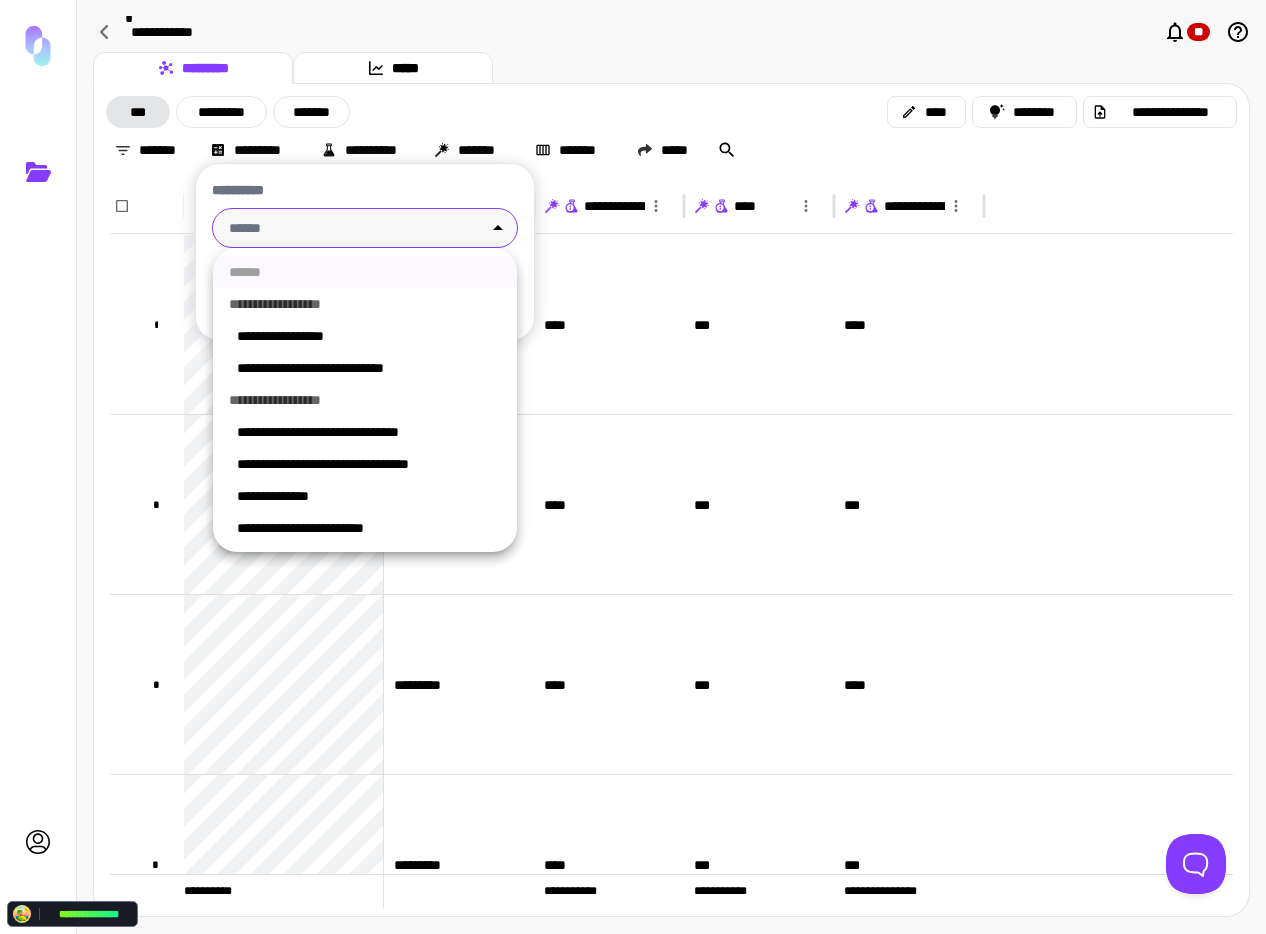 click on "**********" at bounding box center [365, 528] 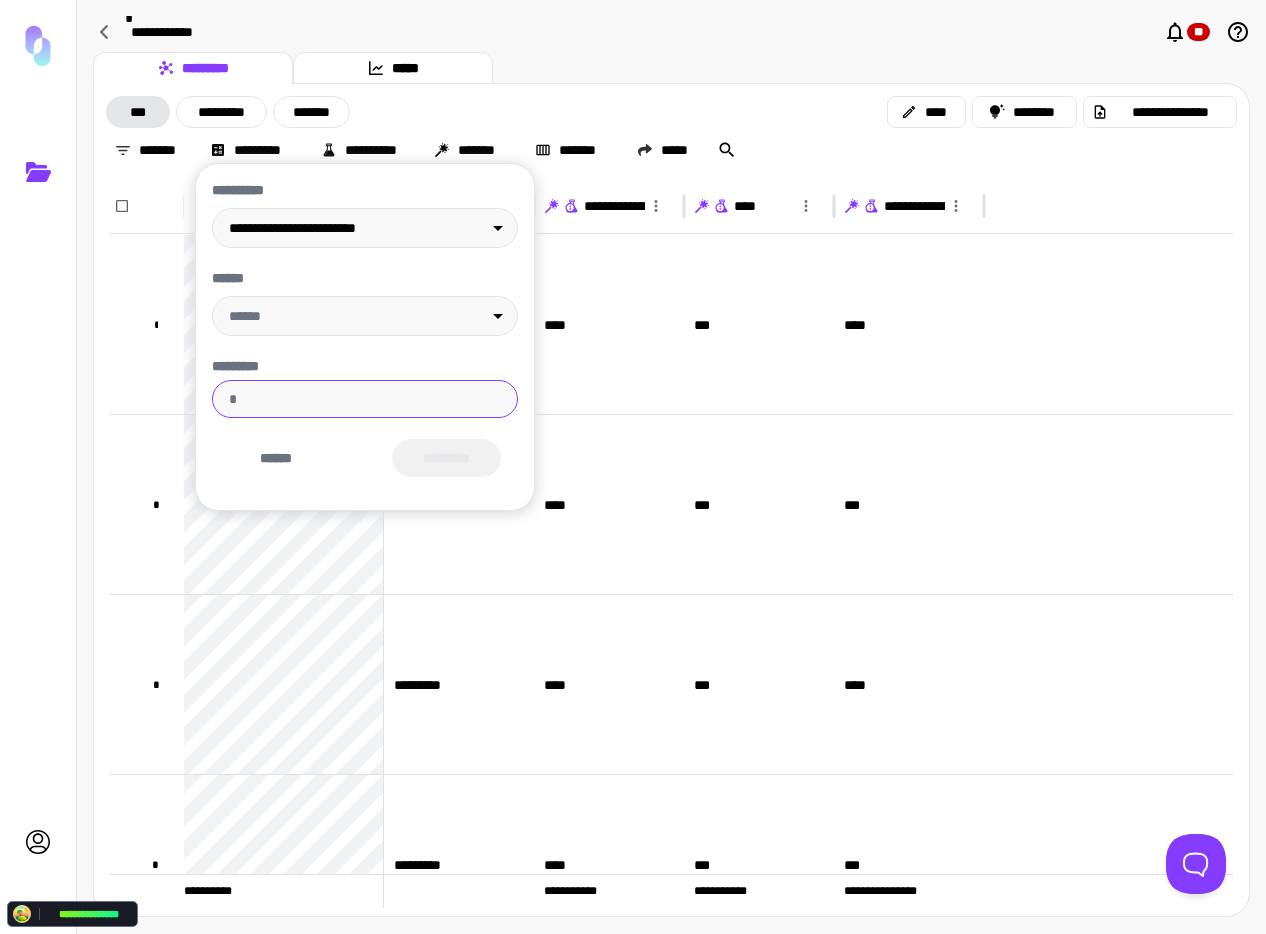 click on "*********" at bounding box center [365, 399] 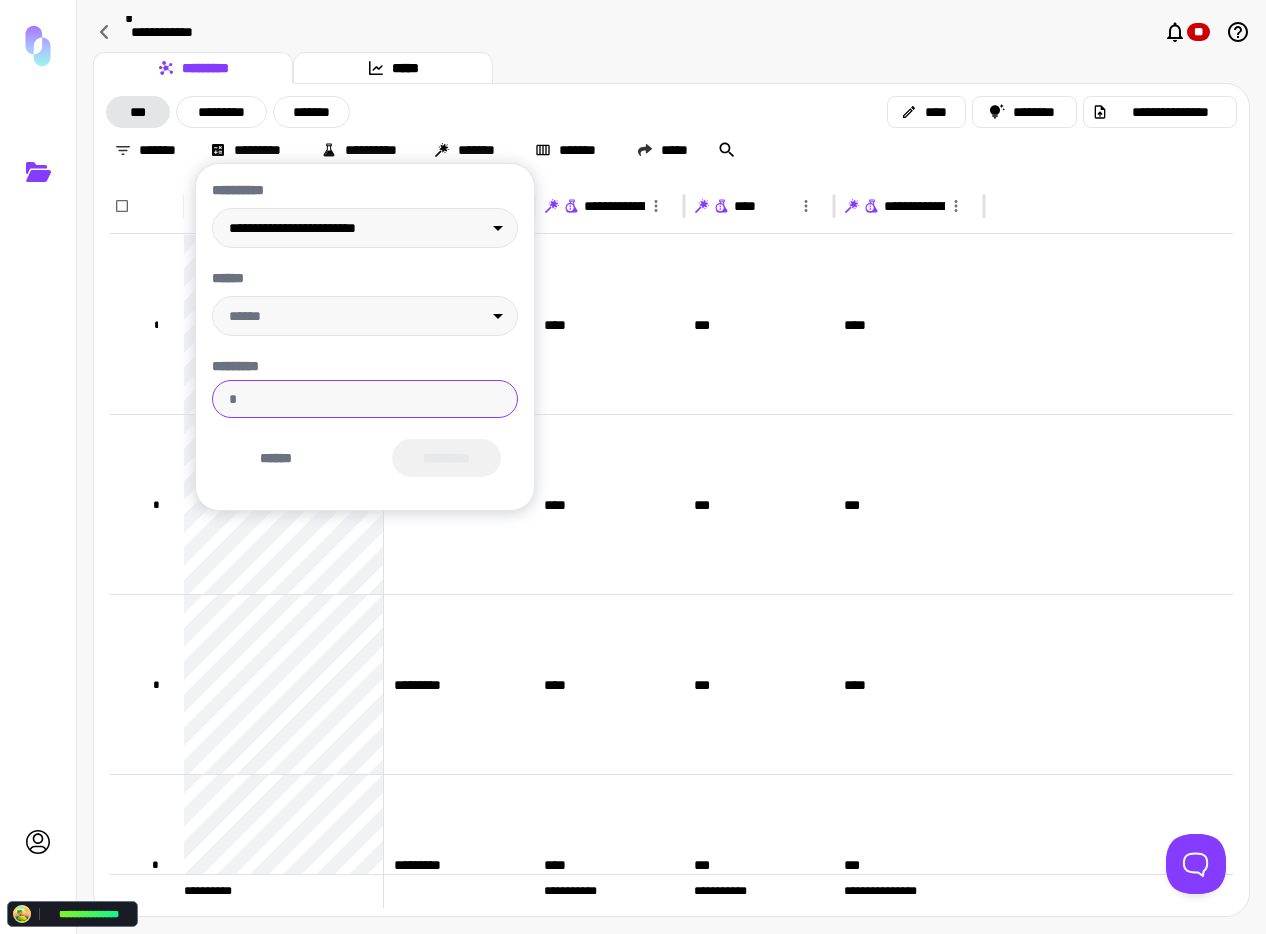 type on "**" 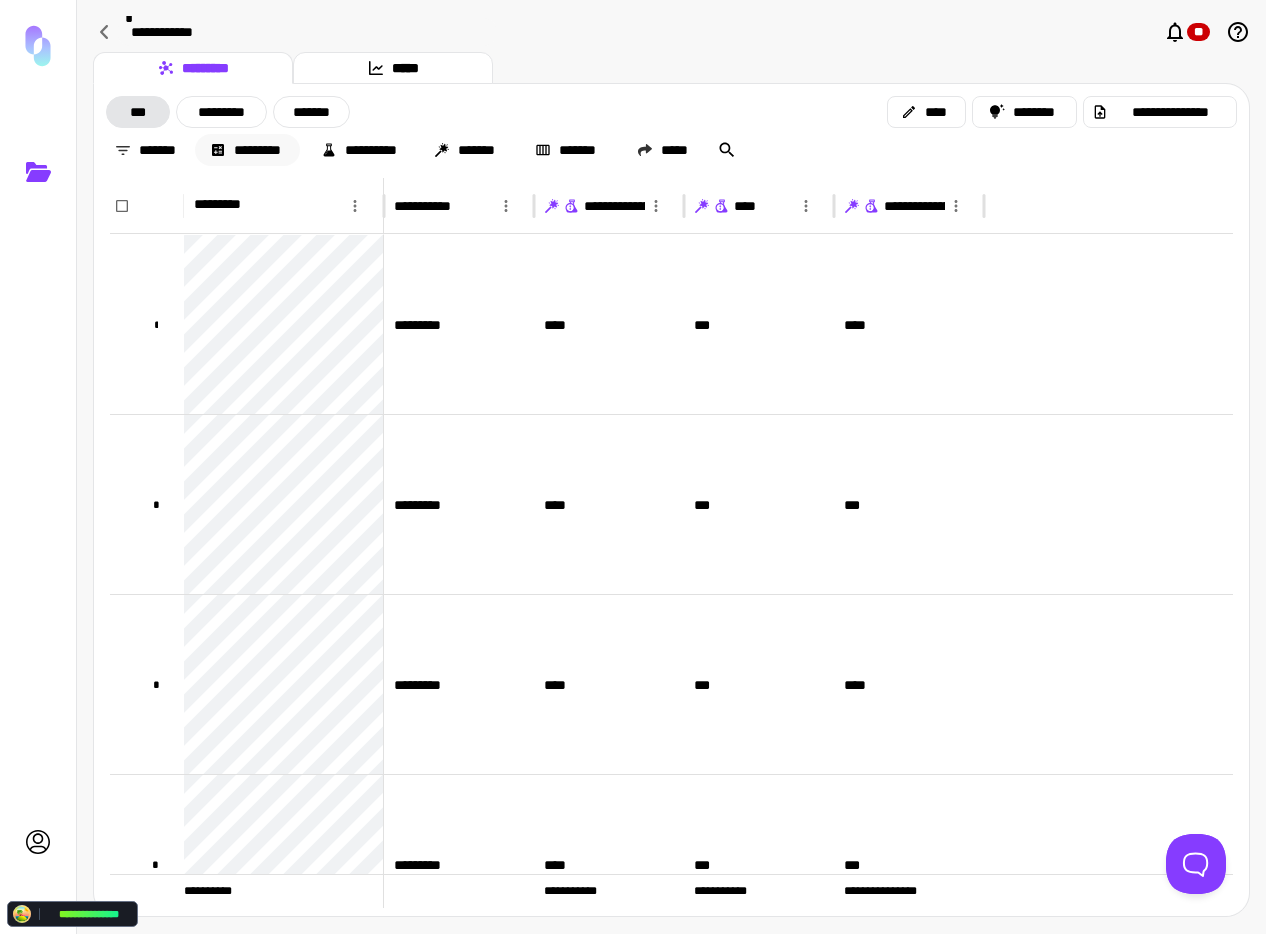 click on "*********" at bounding box center (247, 150) 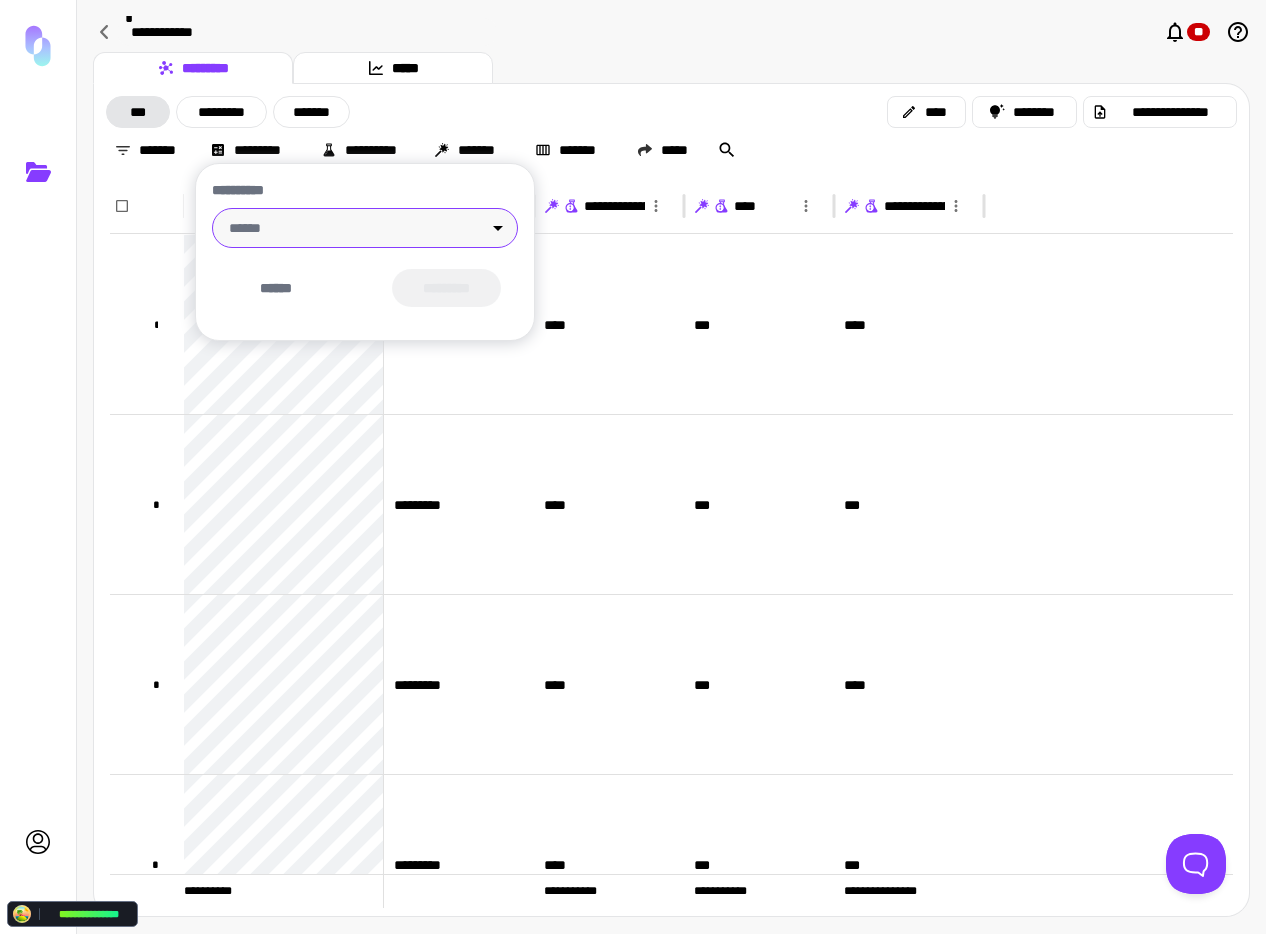 click on "[FIRST] [LAST] [STREET] [CITY], [STATE] [ZIP] [PHONE] [EMAIL] [SSN] [CREDIT_CARD] [DRIVER_LICENSE] [PASSPORT] [BIRTH_DATE] [AGE] [ADDRESS] [POSTAL_CODE] [COORDINATES] [HOME_ADDRESS] [PERSONAL_TIME]" at bounding box center (633, 467) 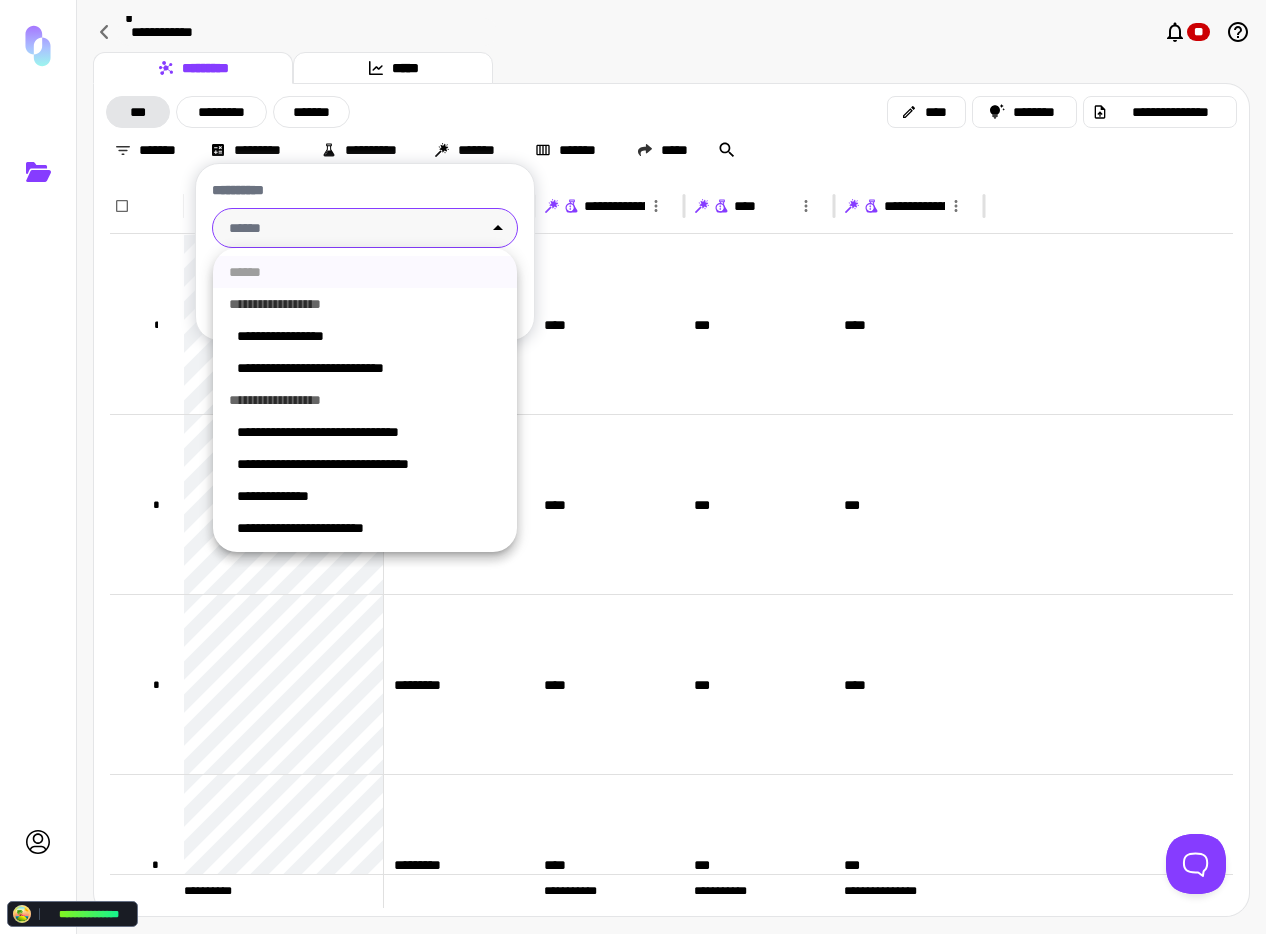 click on "**********" at bounding box center [369, 336] 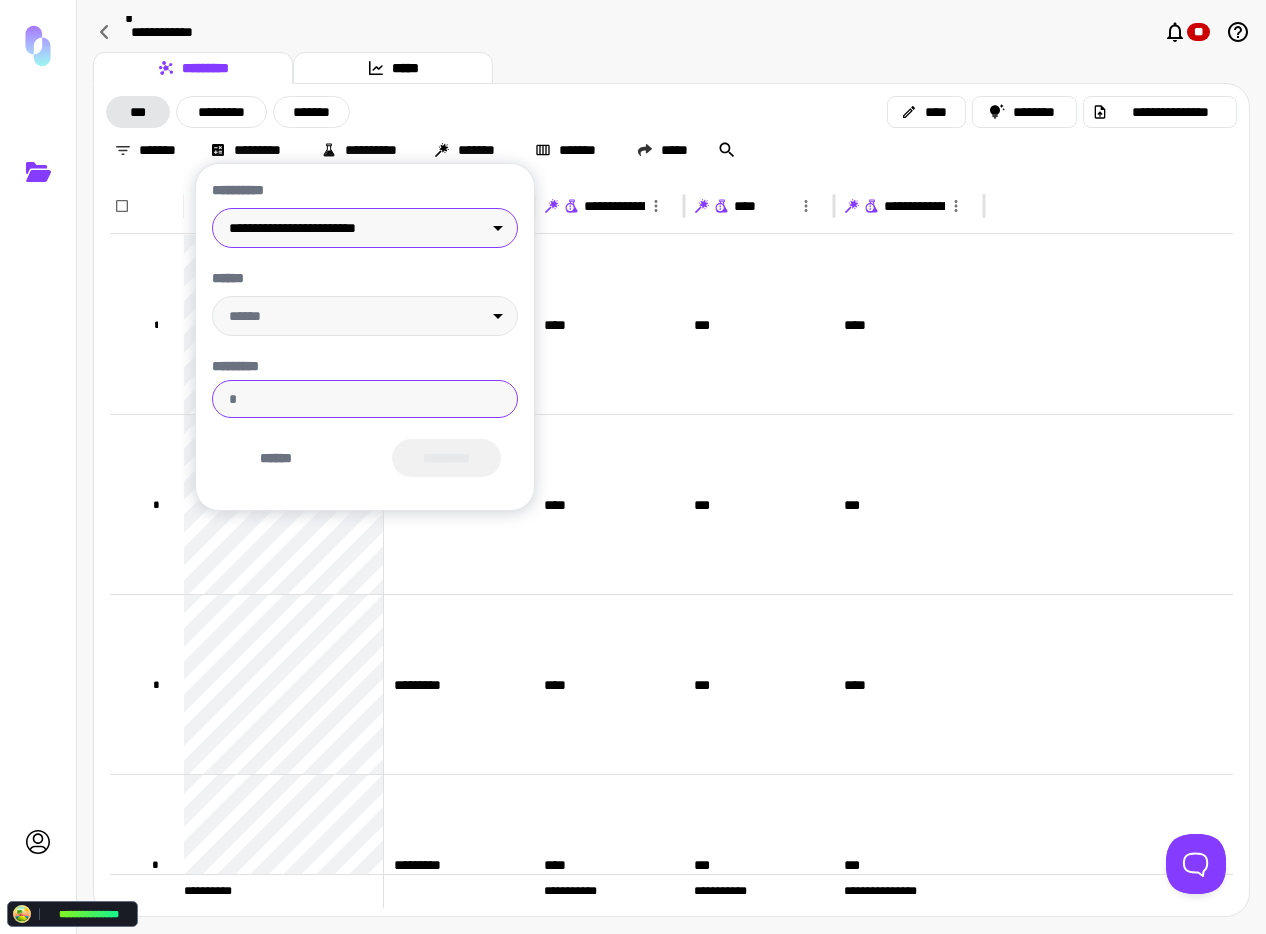 click on "*********" at bounding box center (365, 399) 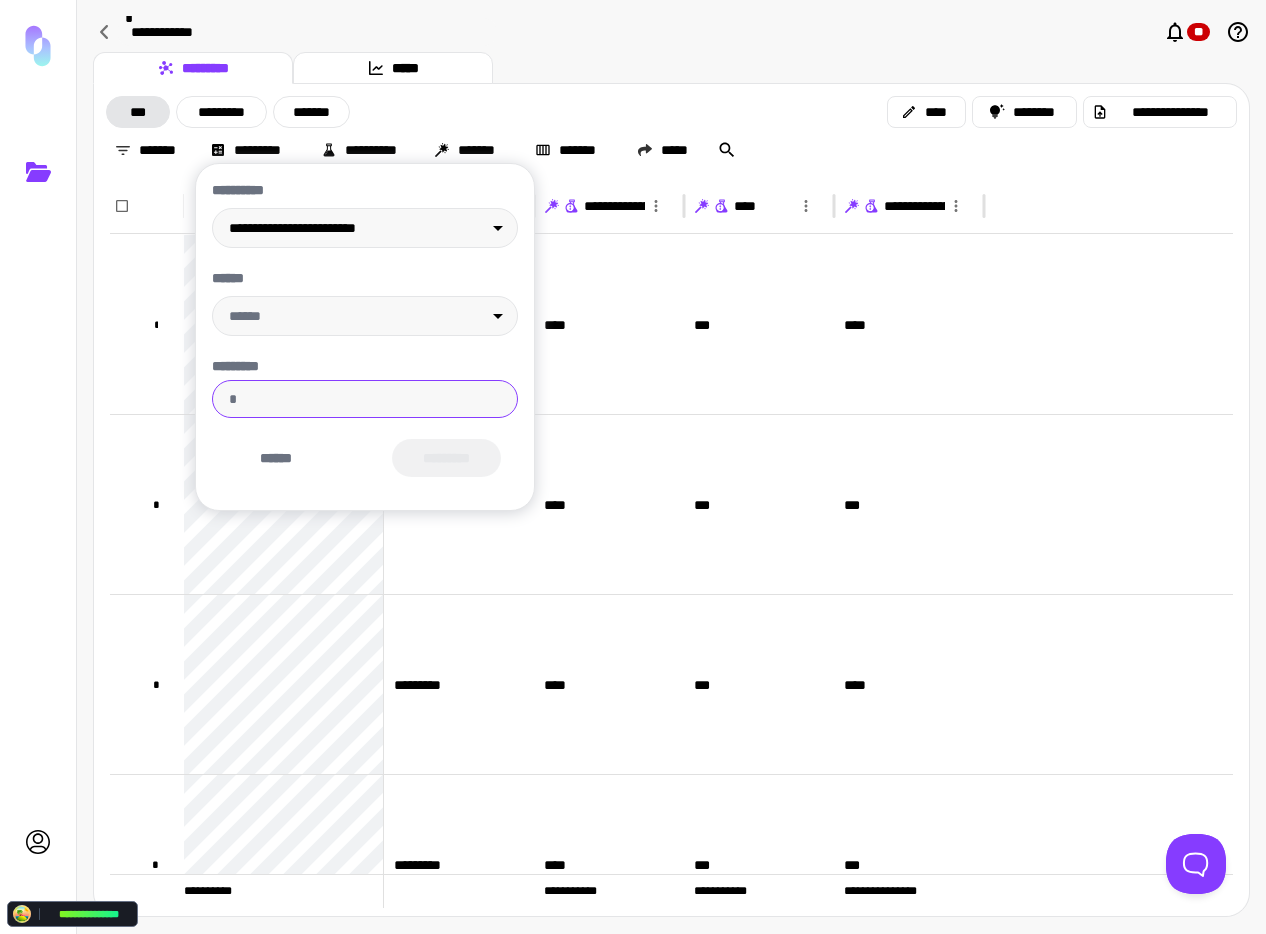 click at bounding box center (633, 467) 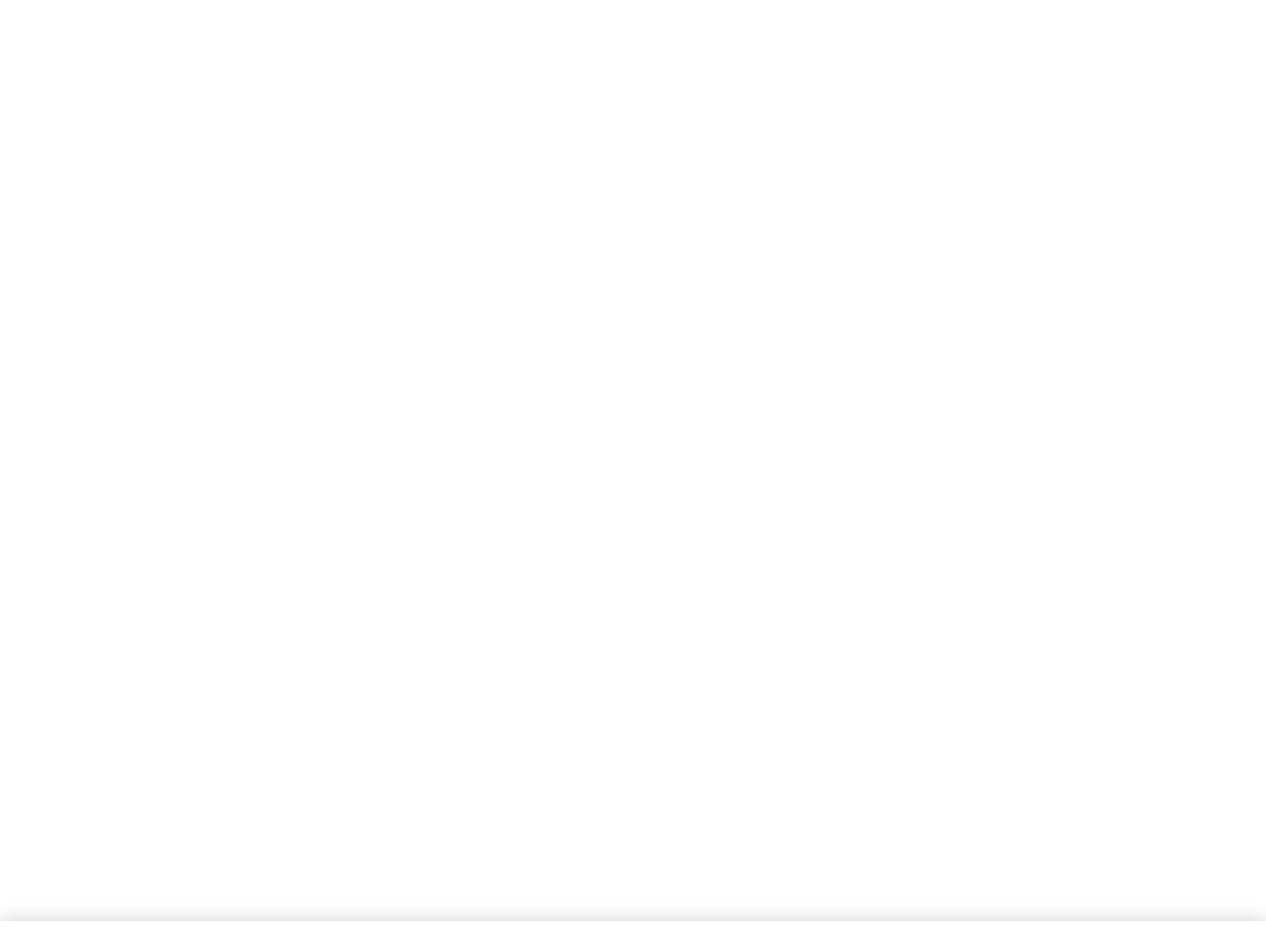 scroll, scrollTop: 0, scrollLeft: 0, axis: both 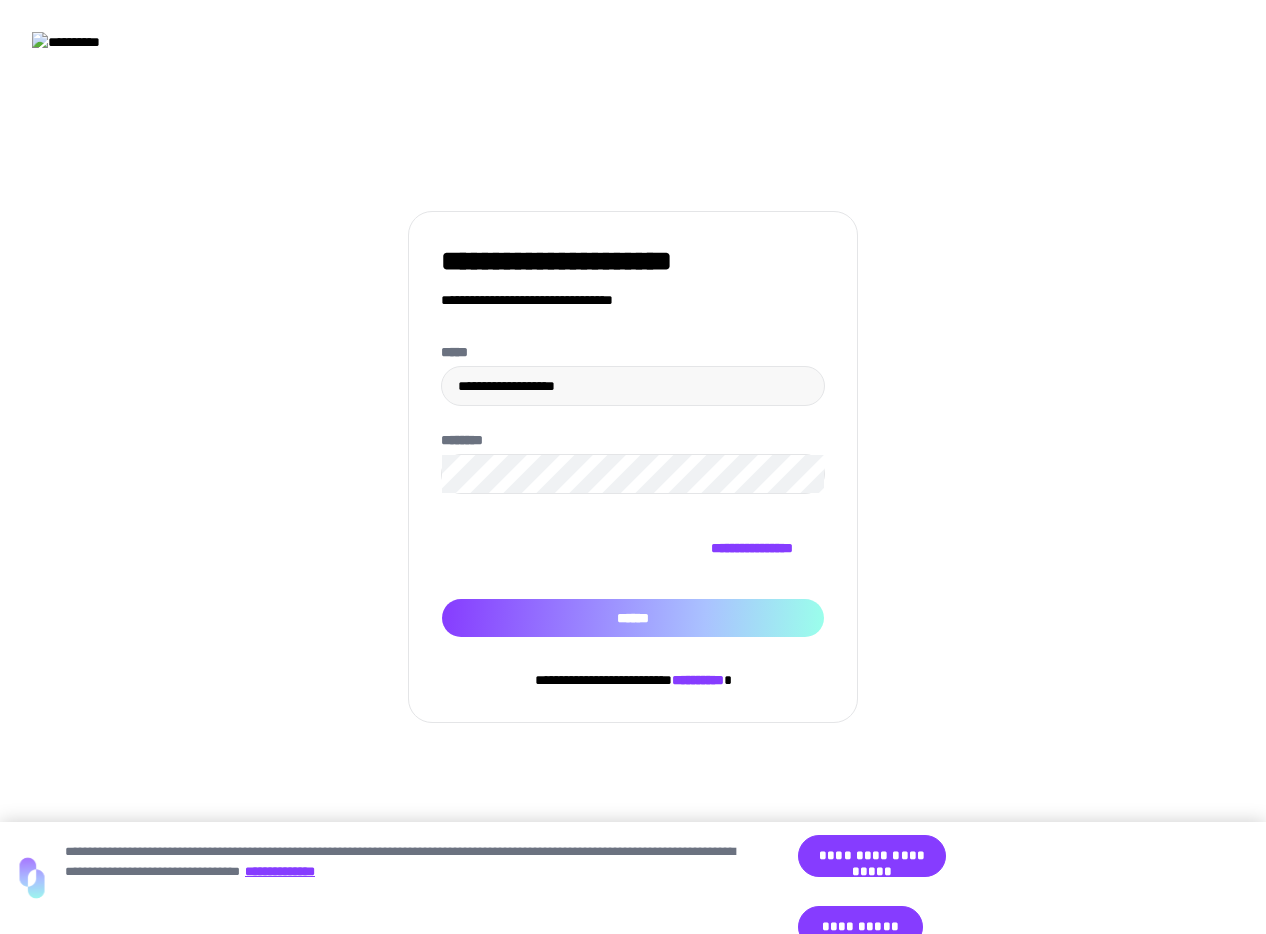 click on "******" at bounding box center [633, 618] 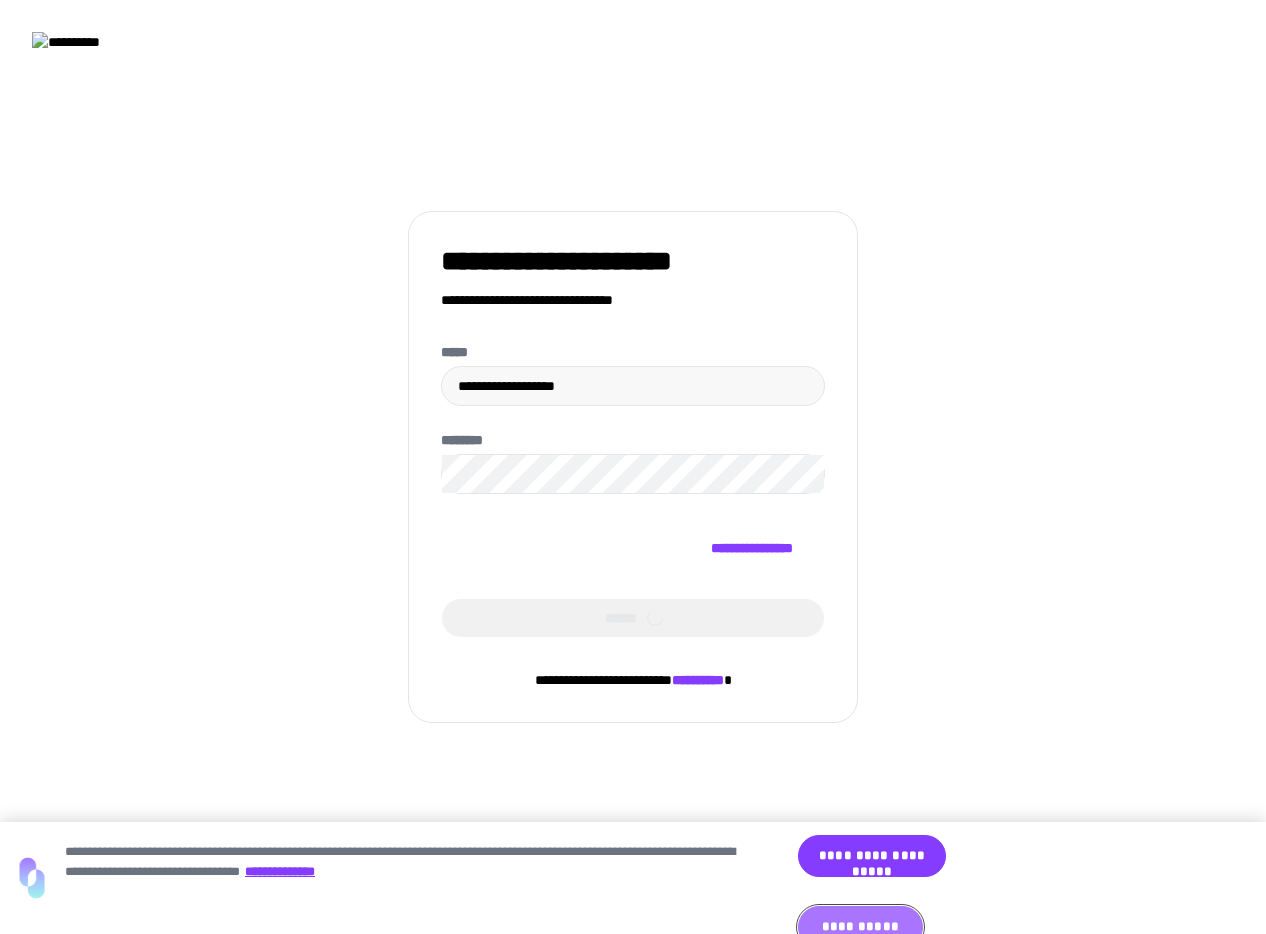 click on "**********" at bounding box center (860, 927) 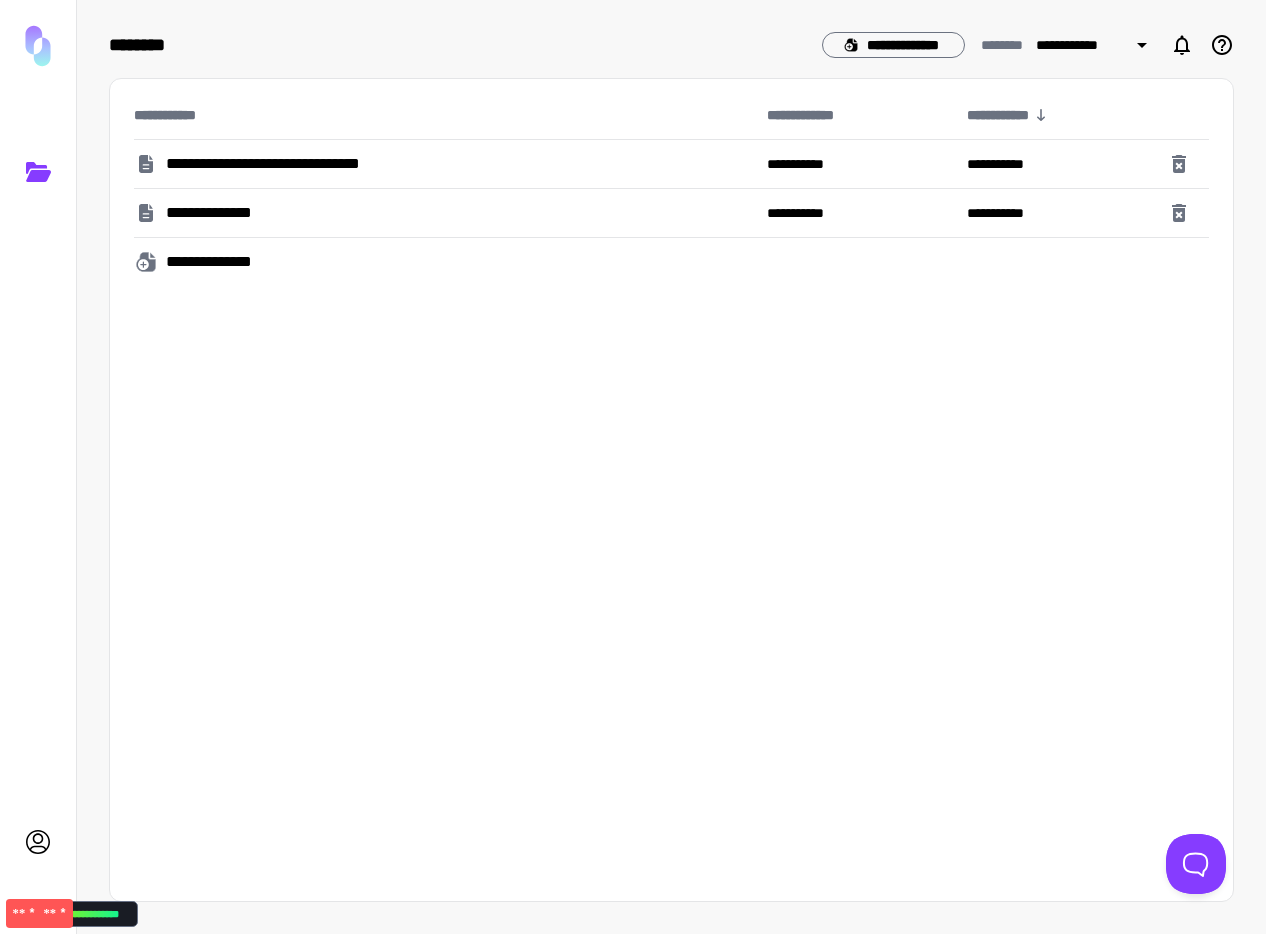 click on "**********" at bounding box center (671, 490) 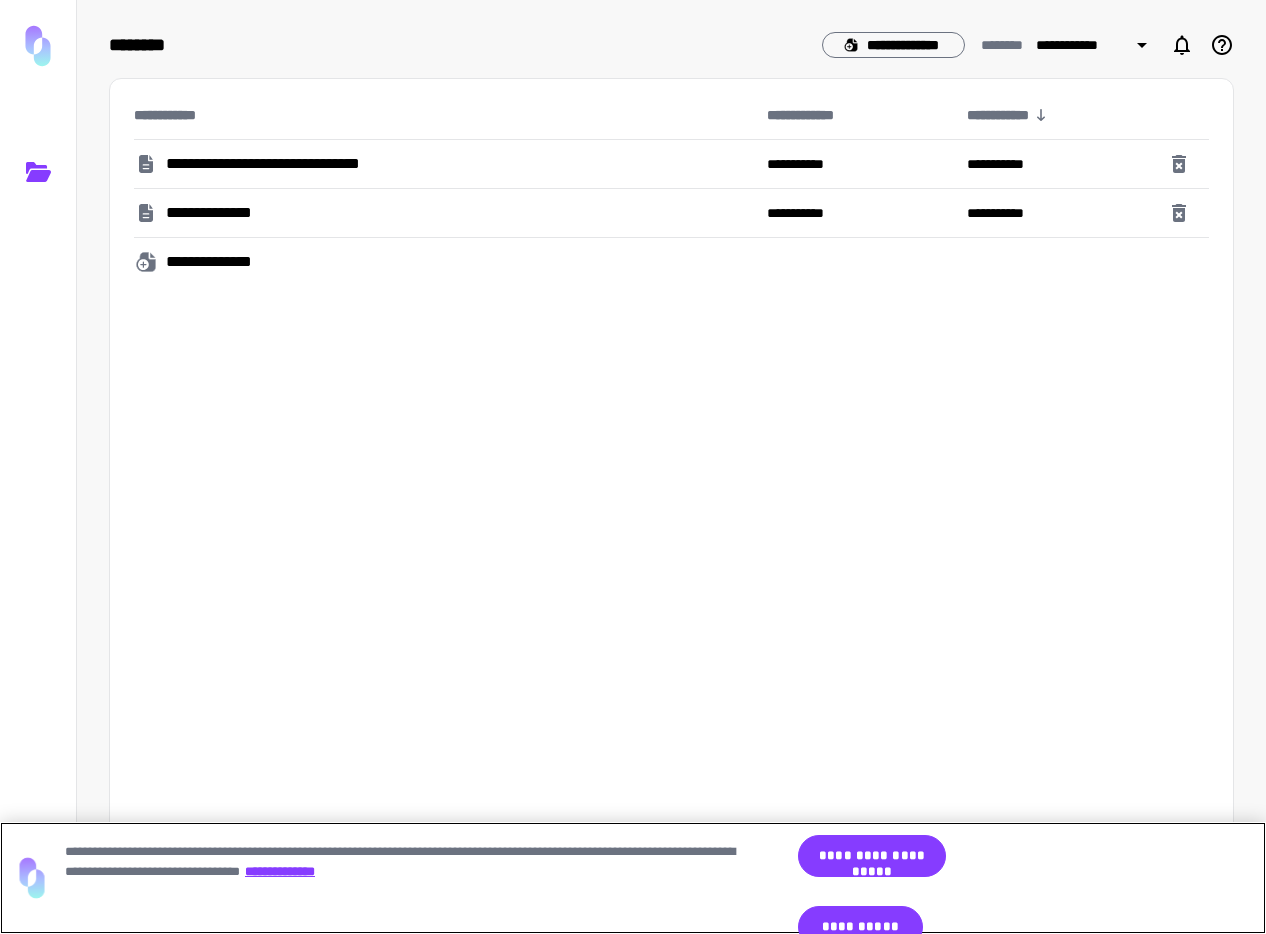 scroll, scrollTop: 0, scrollLeft: 0, axis: both 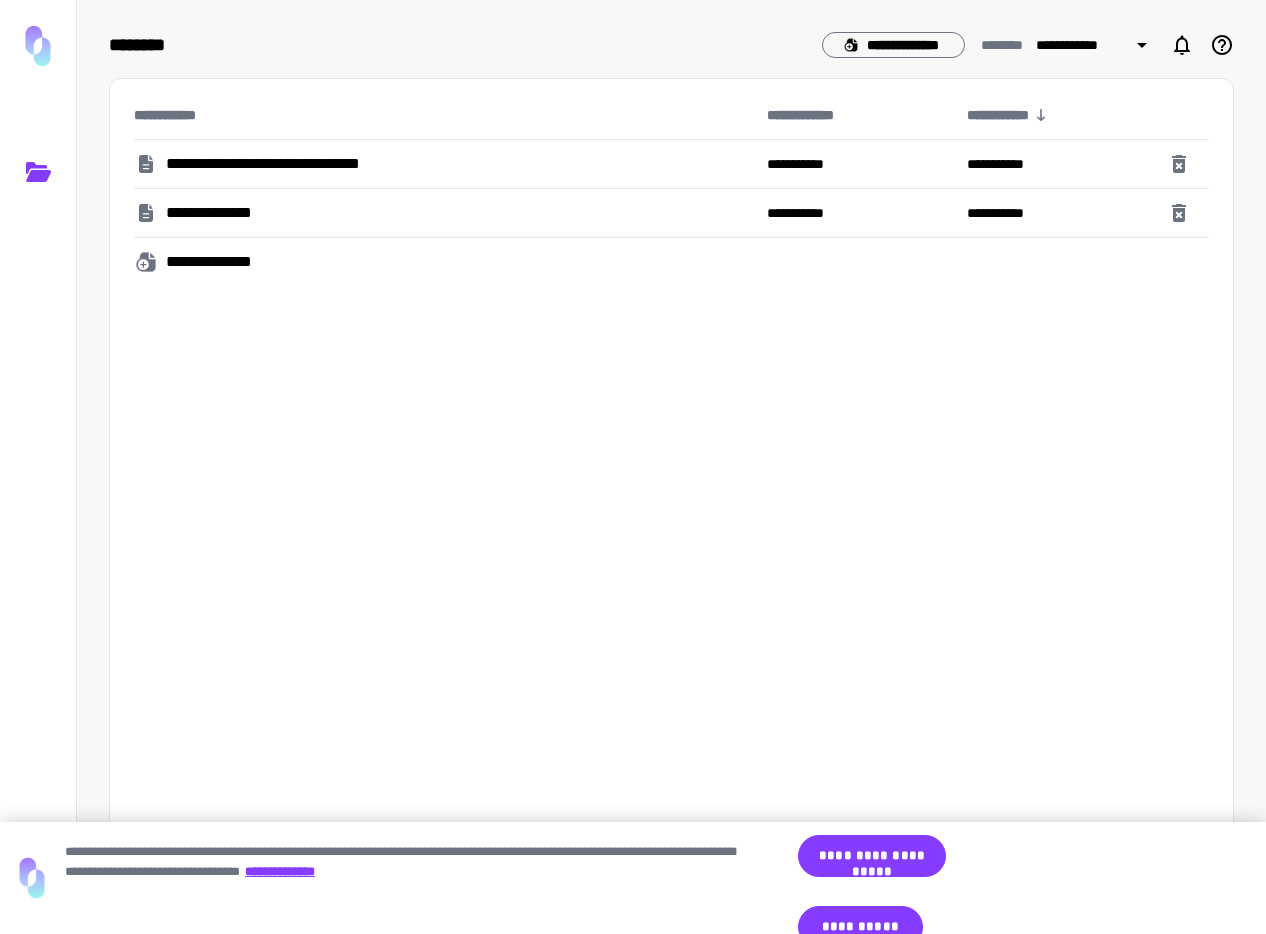 click on "**********" at bounding box center [306, 164] 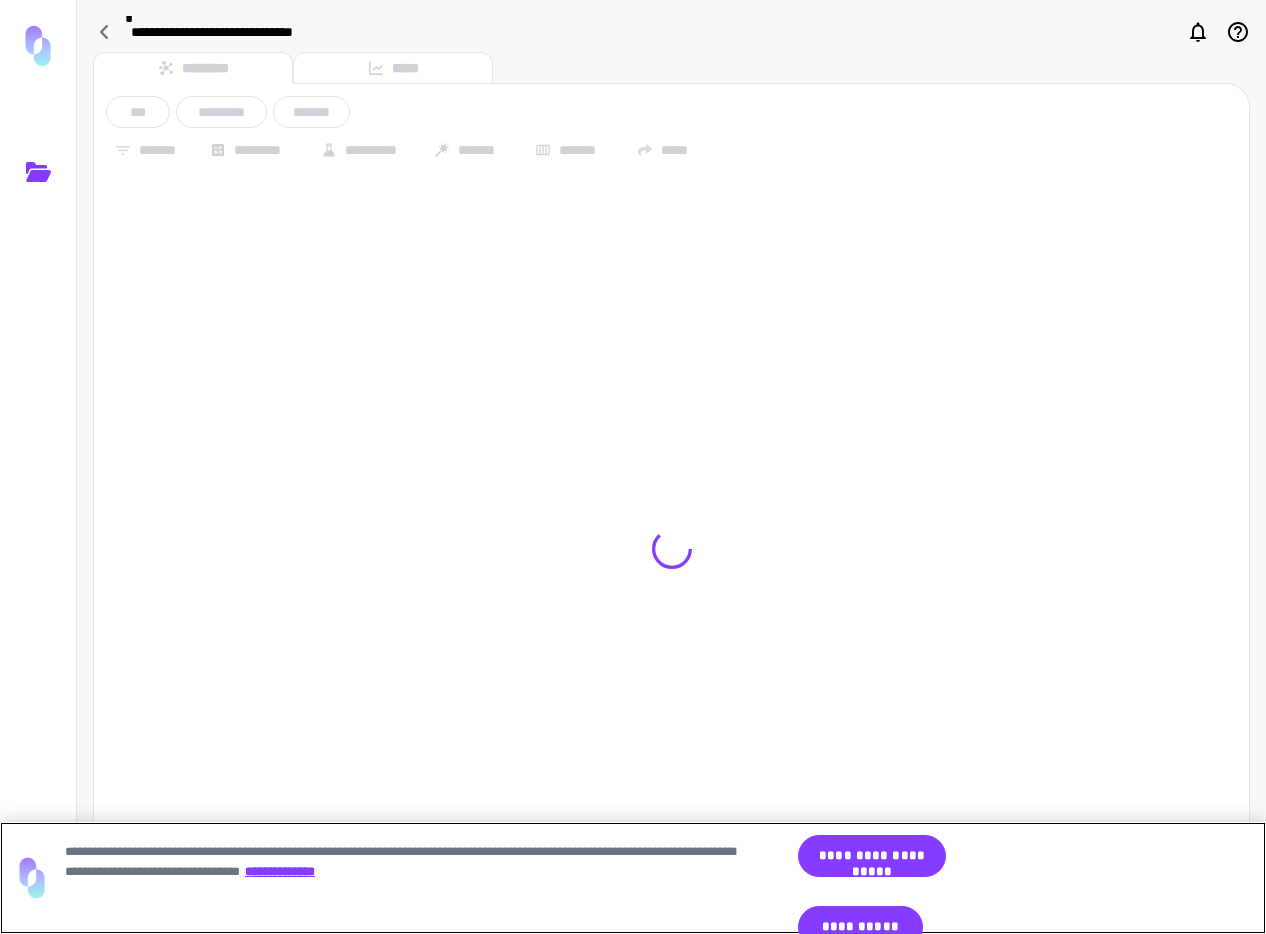 click on "**********" at bounding box center (950, 857) 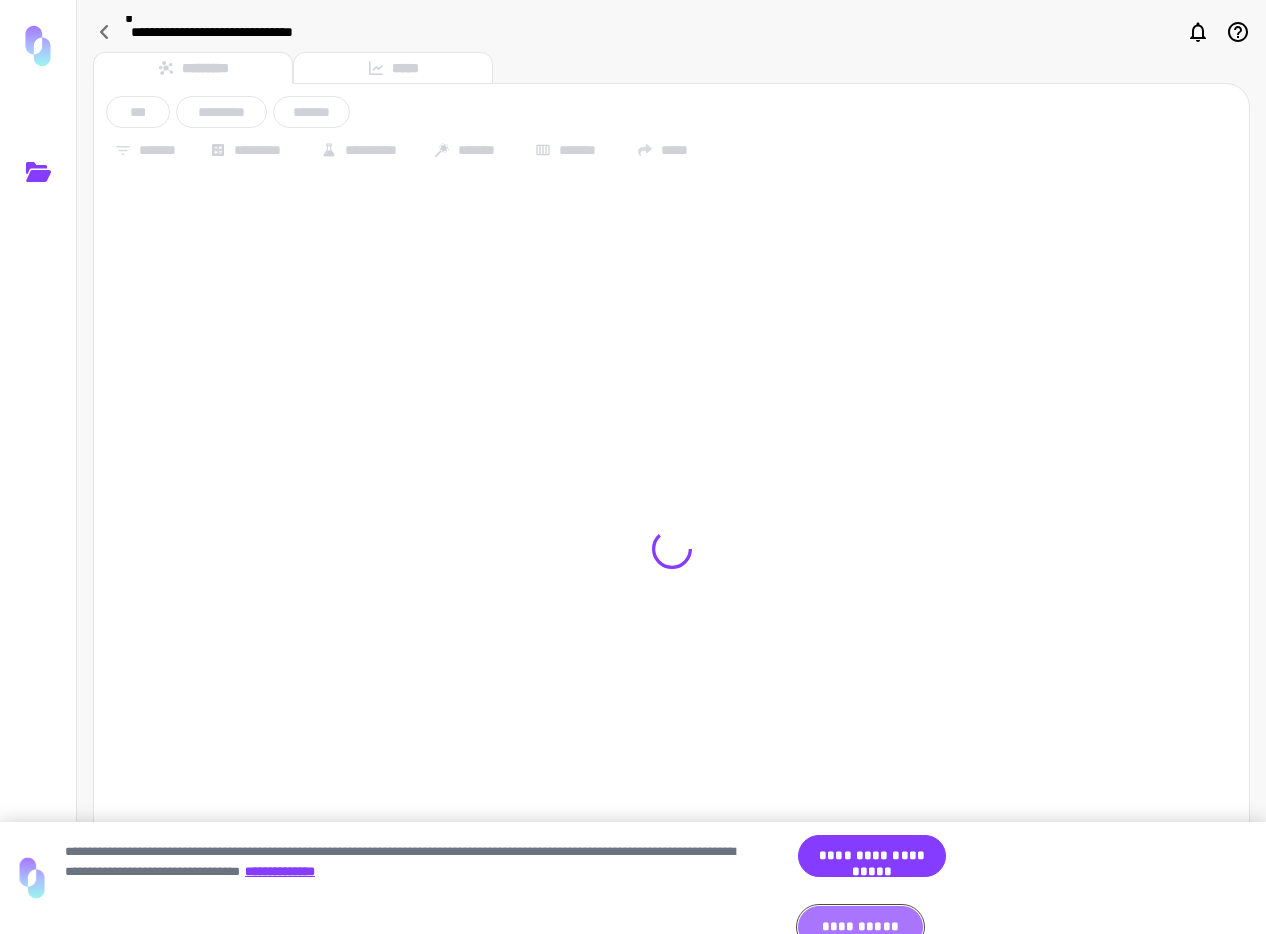 click on "**********" at bounding box center [860, 927] 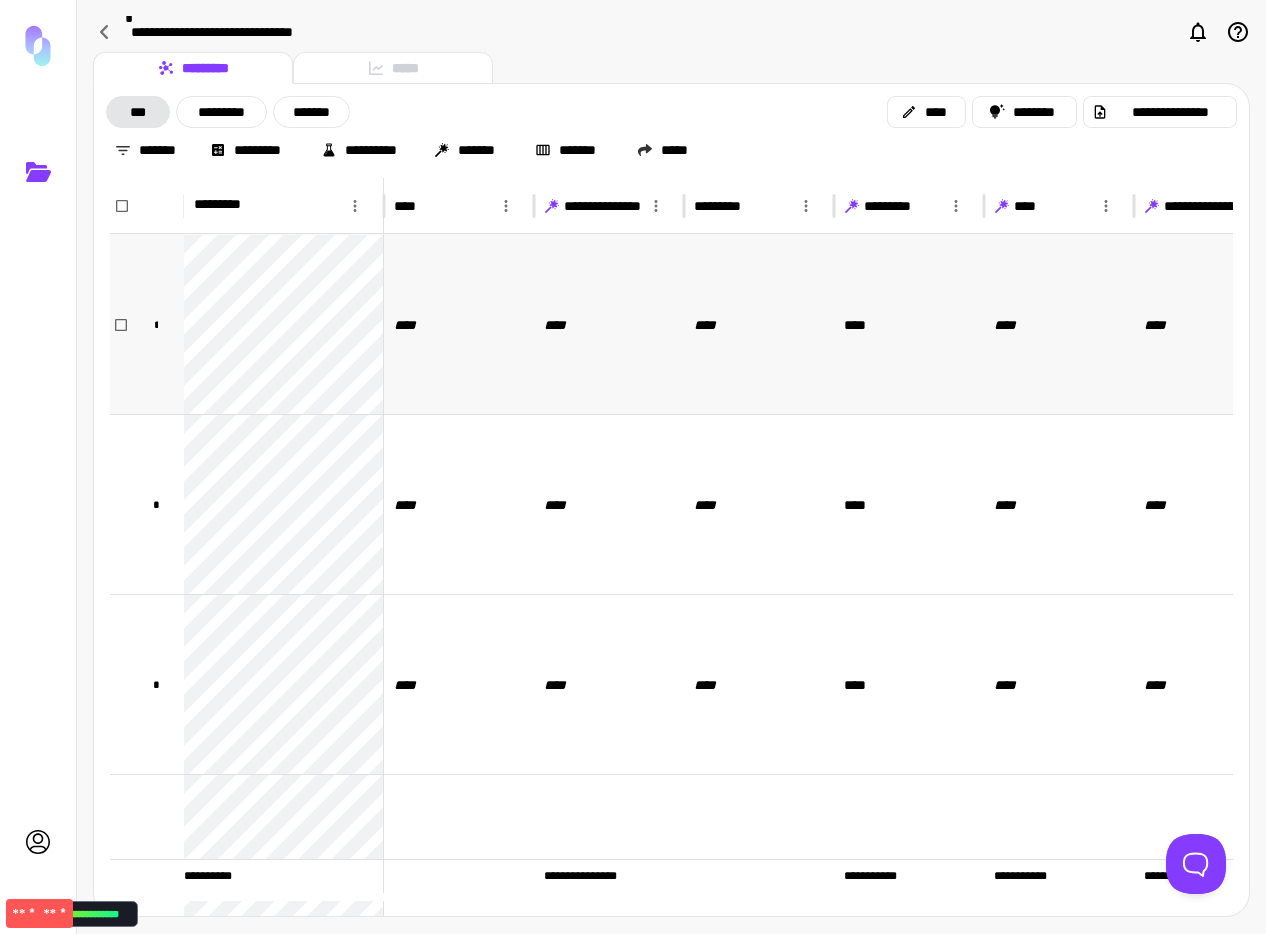 click on "****" at bounding box center [459, 324] 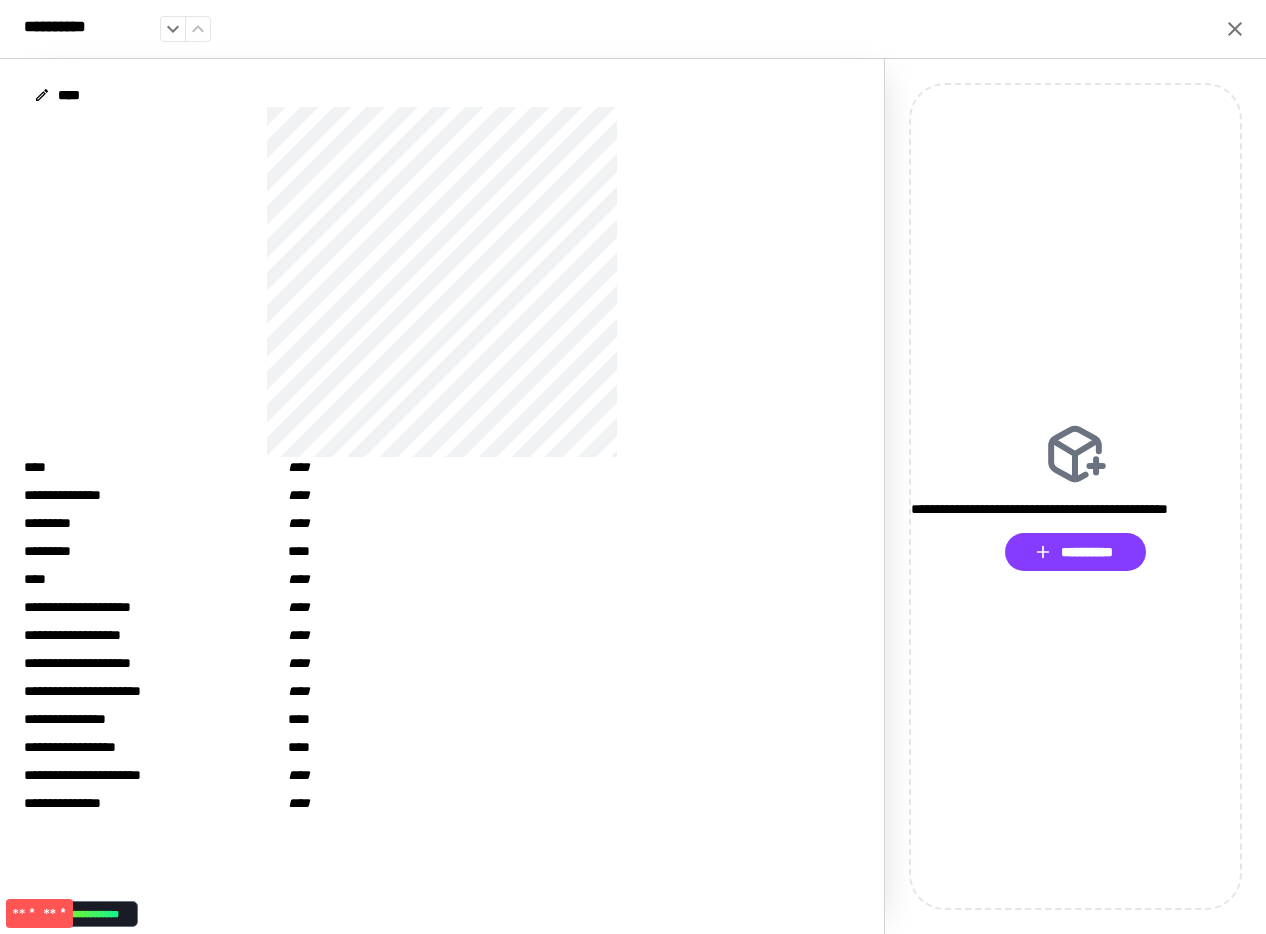drag, startPoint x: 867, startPoint y: 284, endPoint x: 800, endPoint y: 279, distance: 67.18631 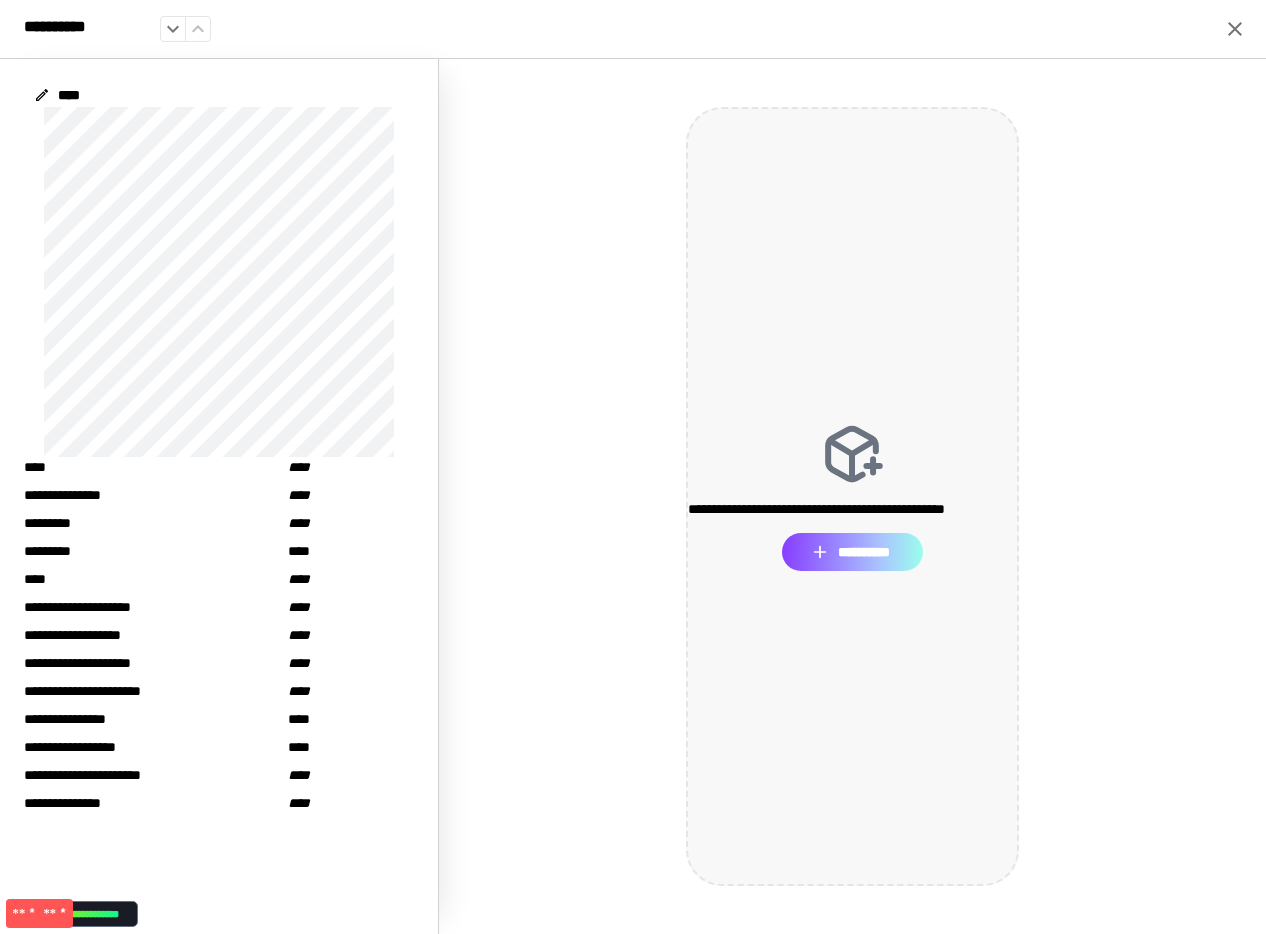click on "**********" at bounding box center (852, 552) 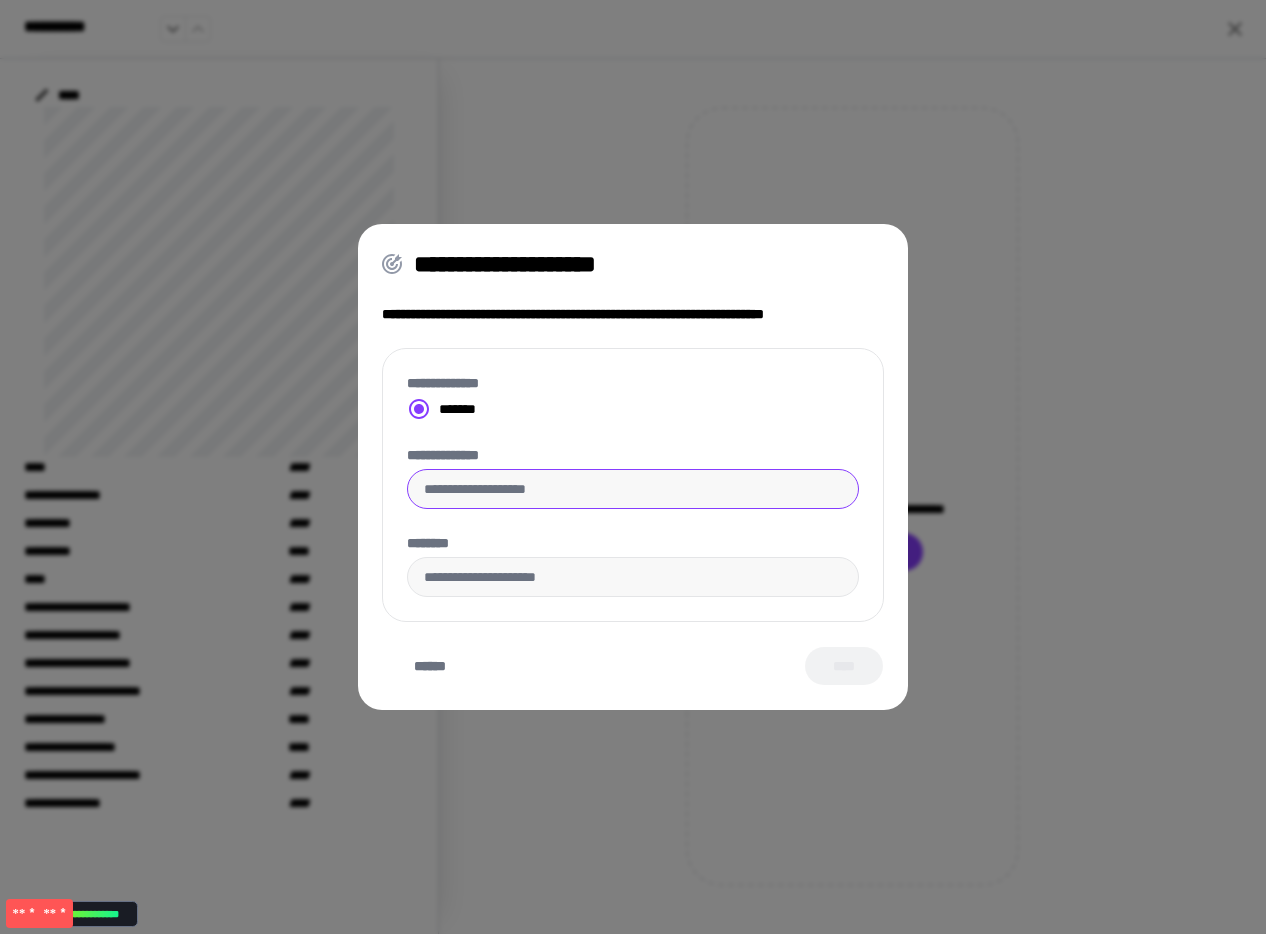 click at bounding box center [633, 489] 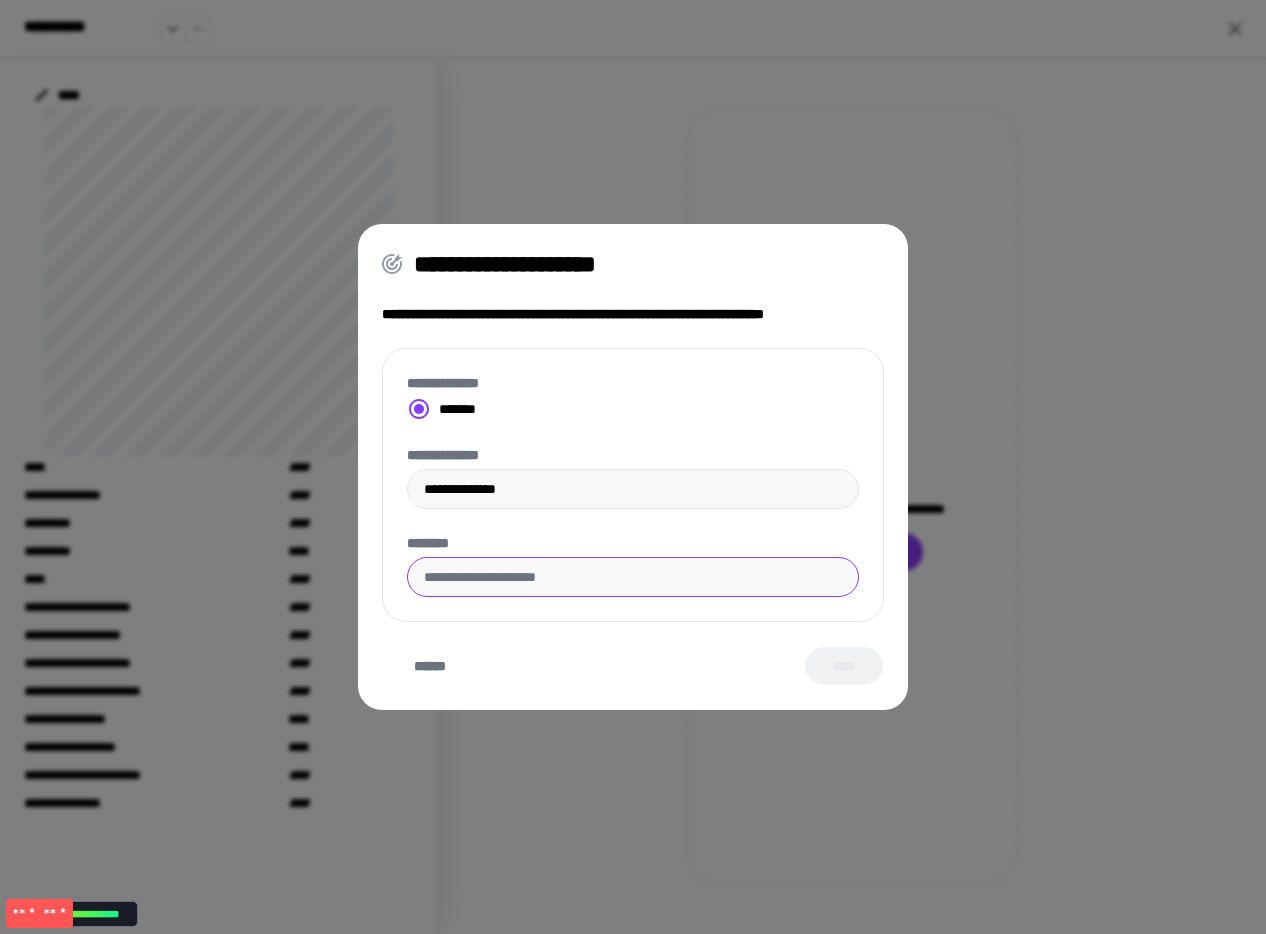 click on "********" at bounding box center (633, 577) 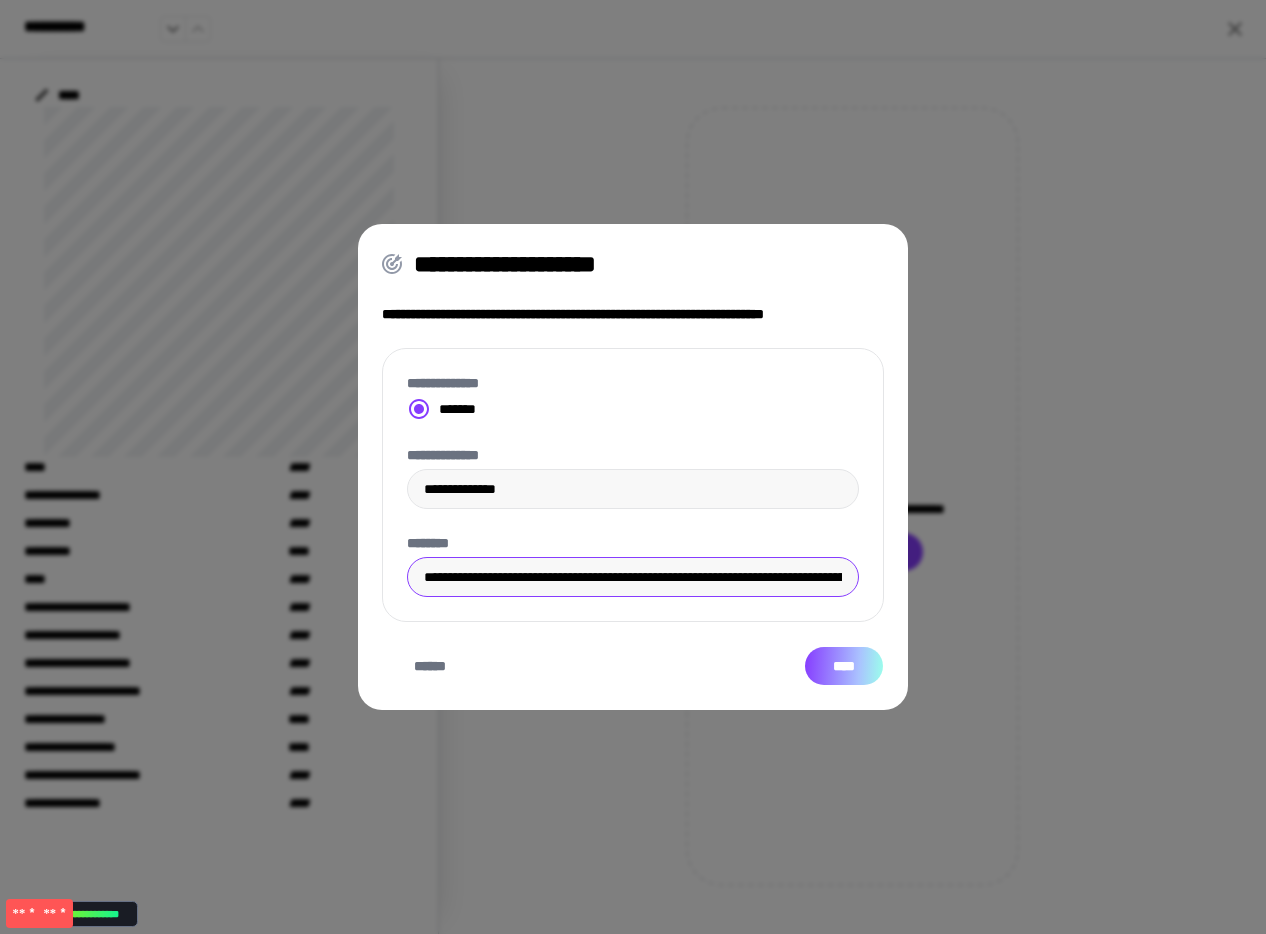 click on "****" at bounding box center [844, 666] 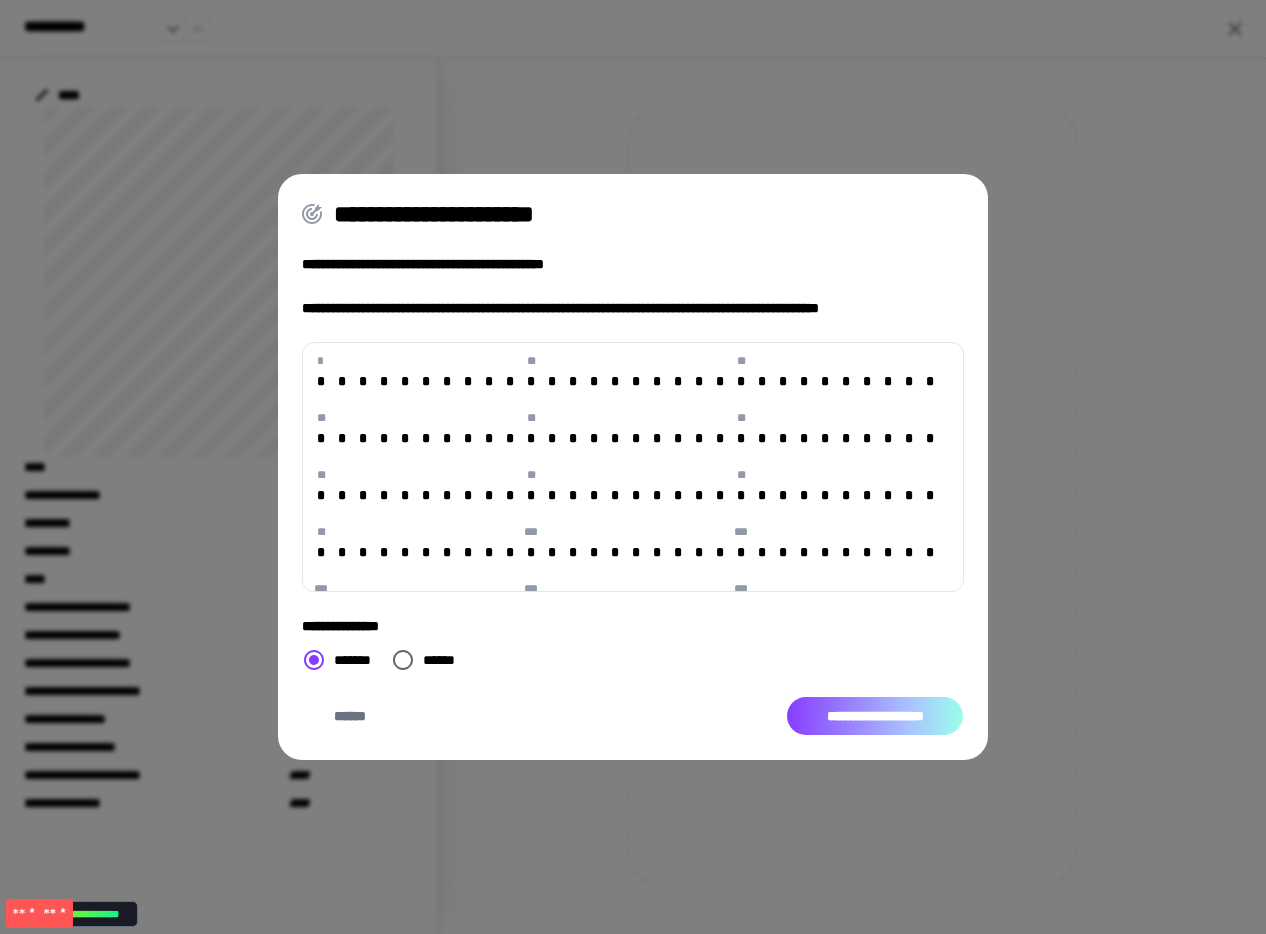 drag, startPoint x: 868, startPoint y: 712, endPoint x: 1117, endPoint y: 521, distance: 313.81842 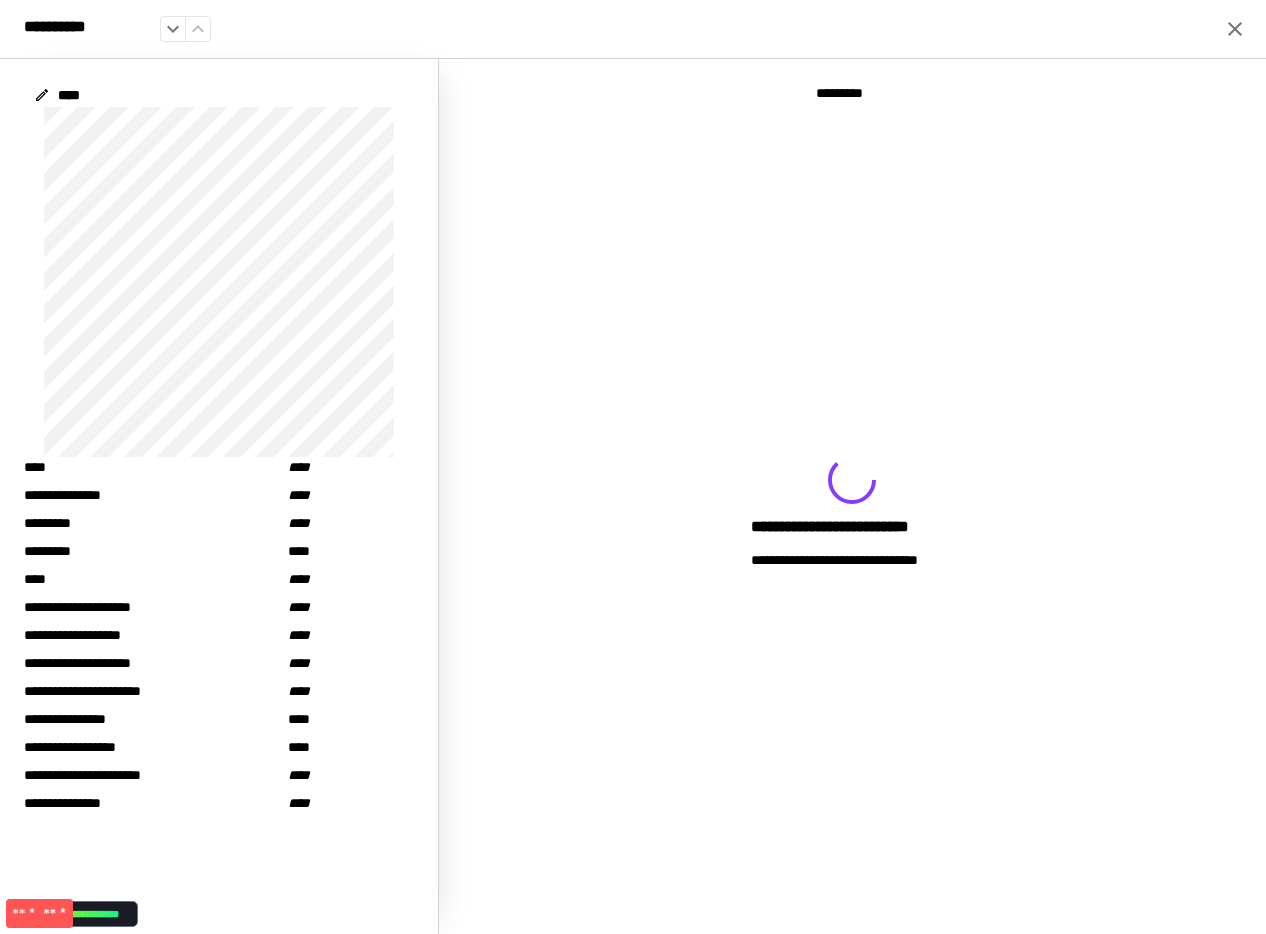 click on "**********" at bounding box center (852, 496) 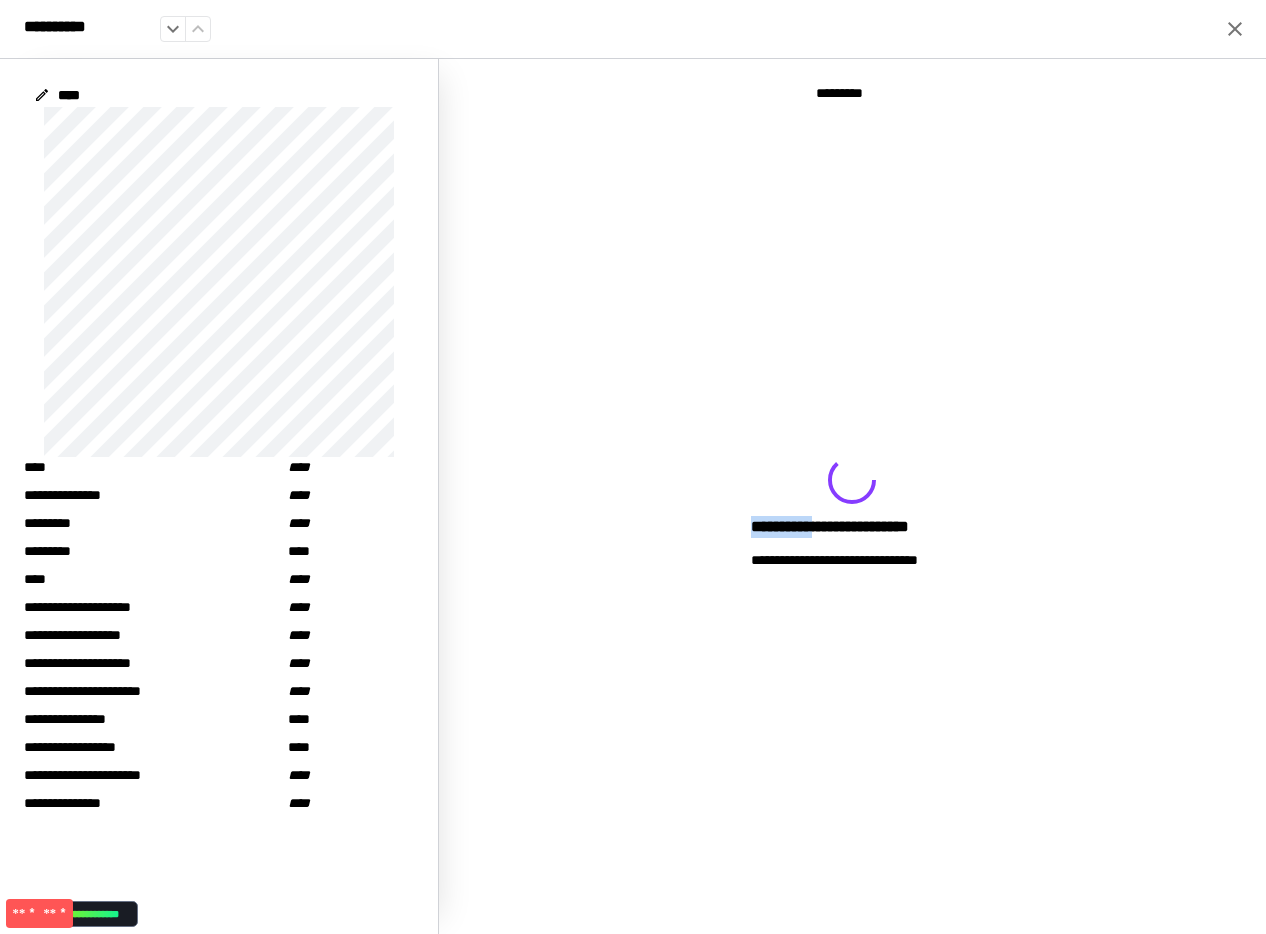 drag, startPoint x: 896, startPoint y: 88, endPoint x: 769, endPoint y: 99, distance: 127.47549 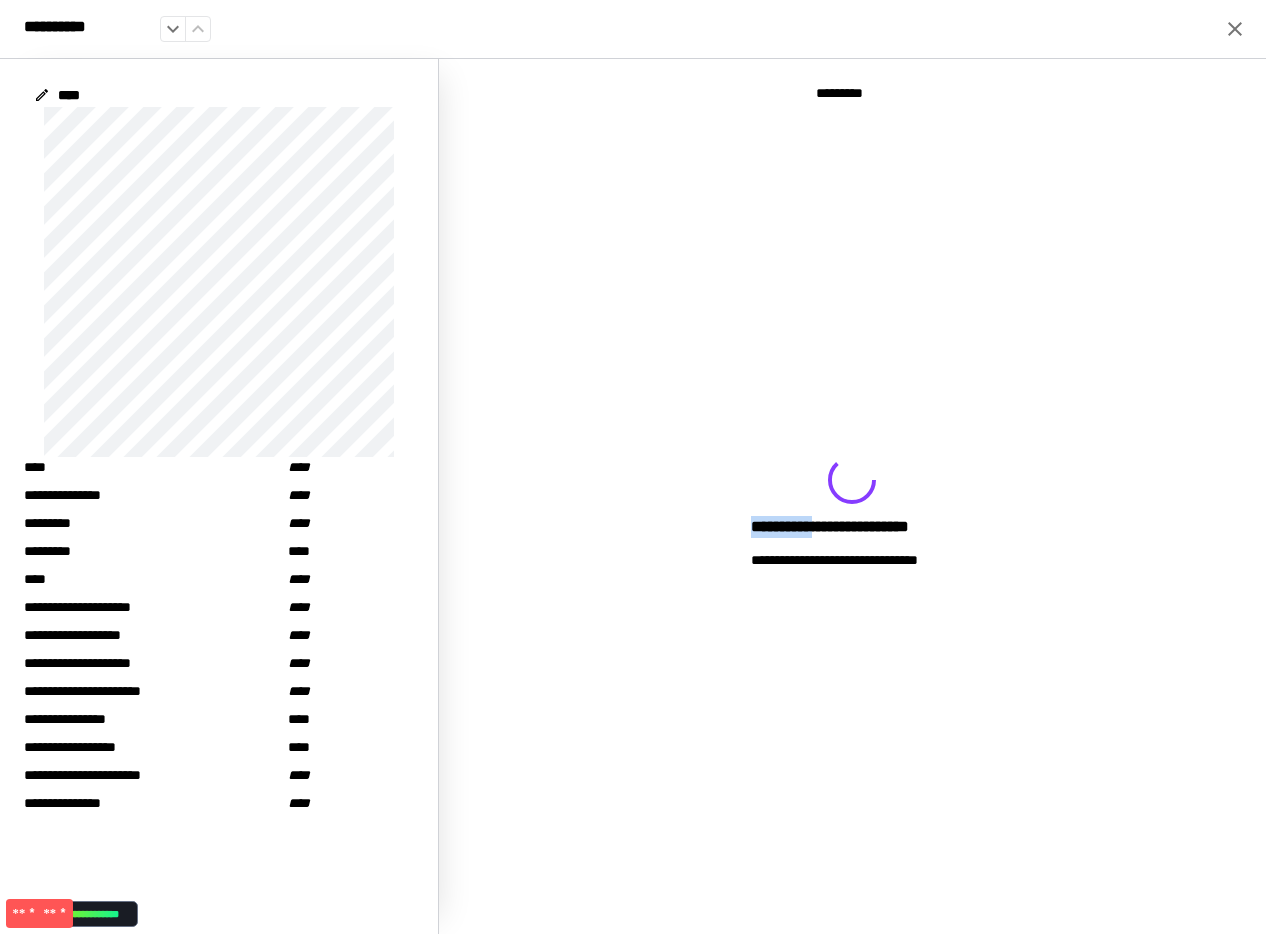 click on "**********" at bounding box center [852, 496] 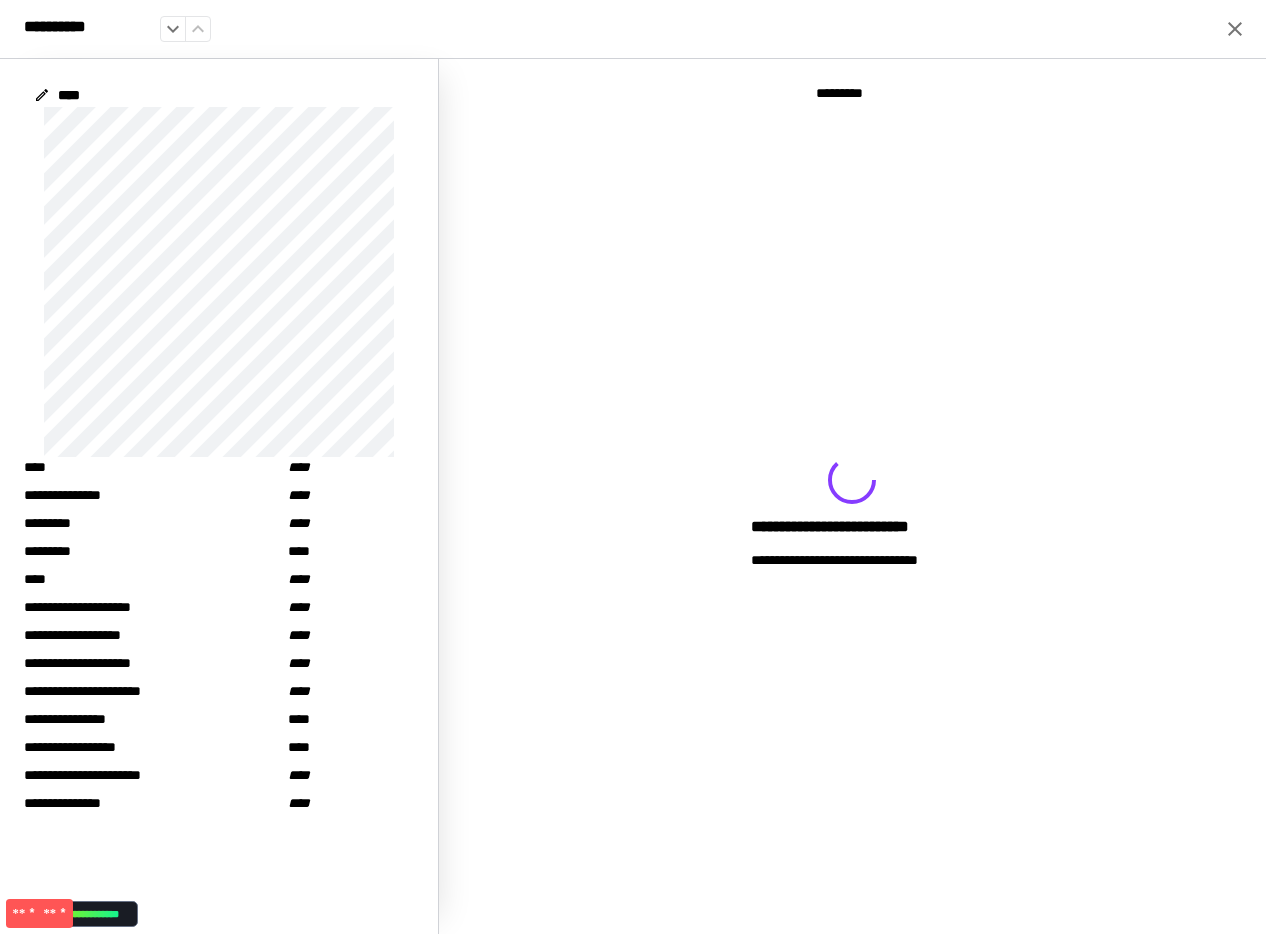 click on "**********" at bounding box center (852, 496) 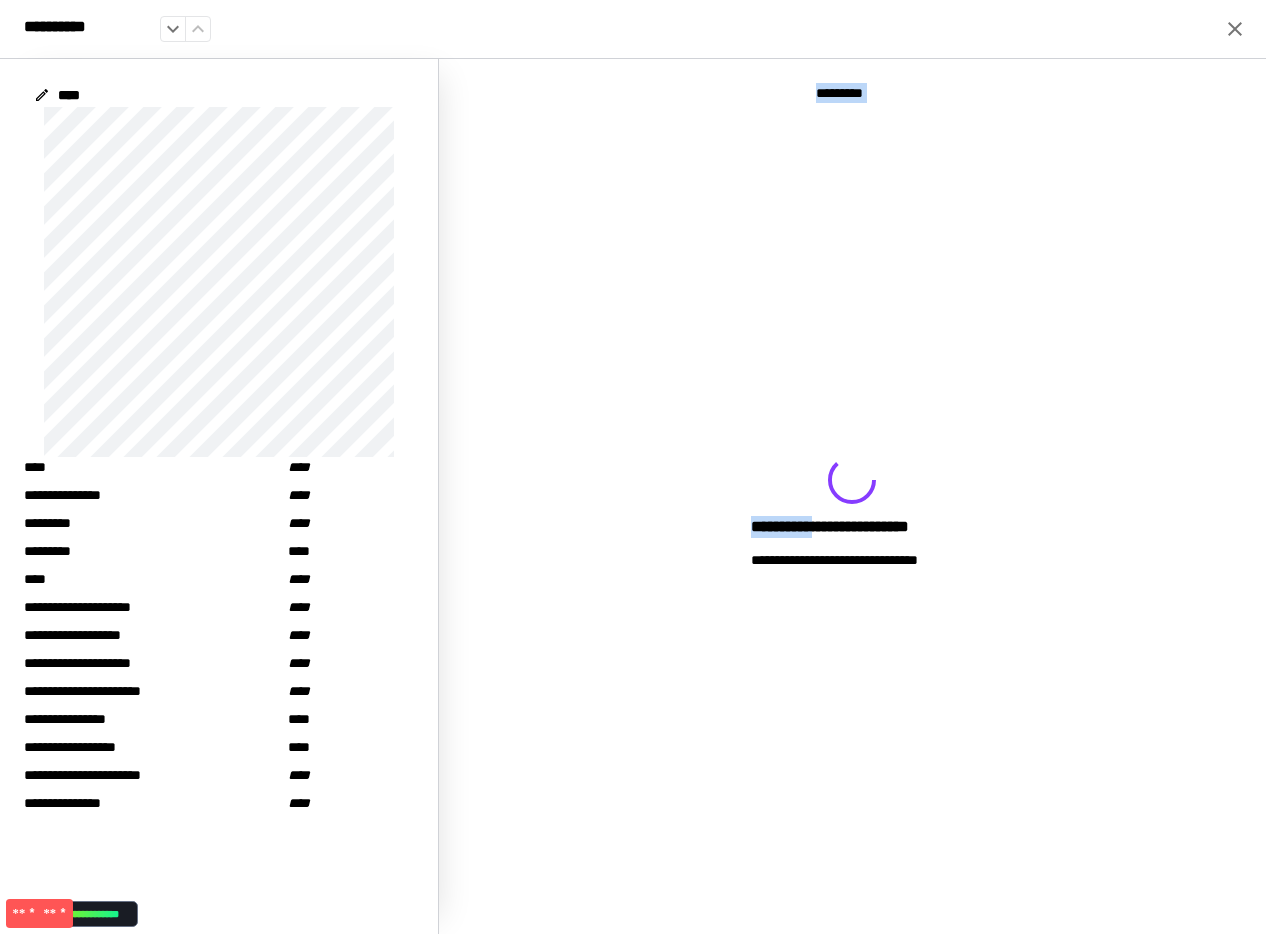 drag, startPoint x: 808, startPoint y: 92, endPoint x: 937, endPoint y: 92, distance: 129 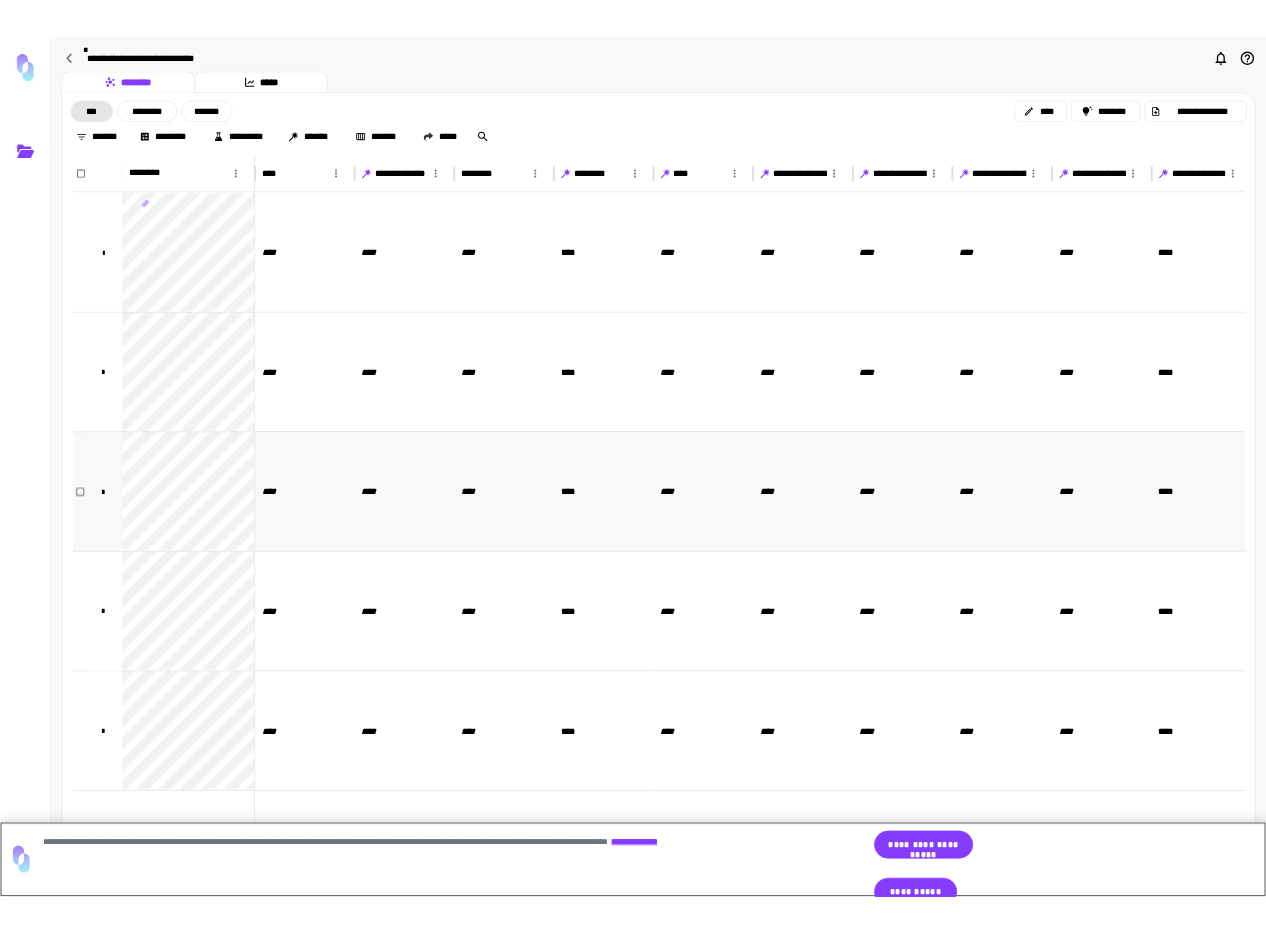 scroll, scrollTop: 0, scrollLeft: 0, axis: both 